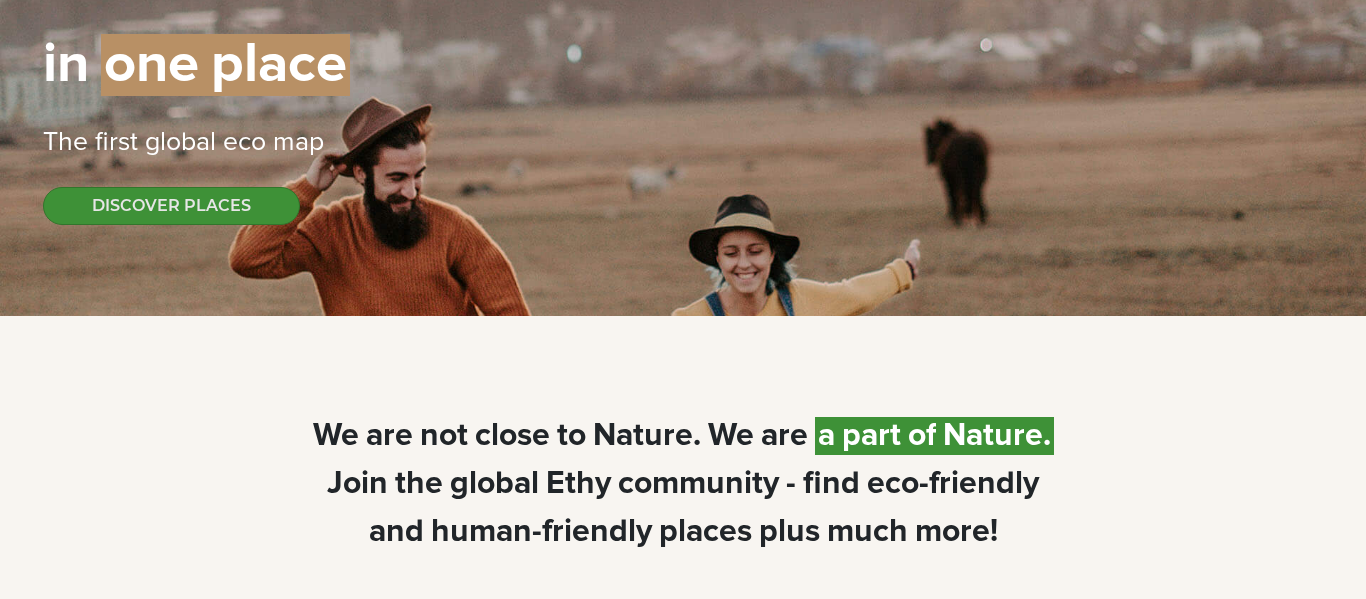 scroll, scrollTop: 312, scrollLeft: 0, axis: vertical 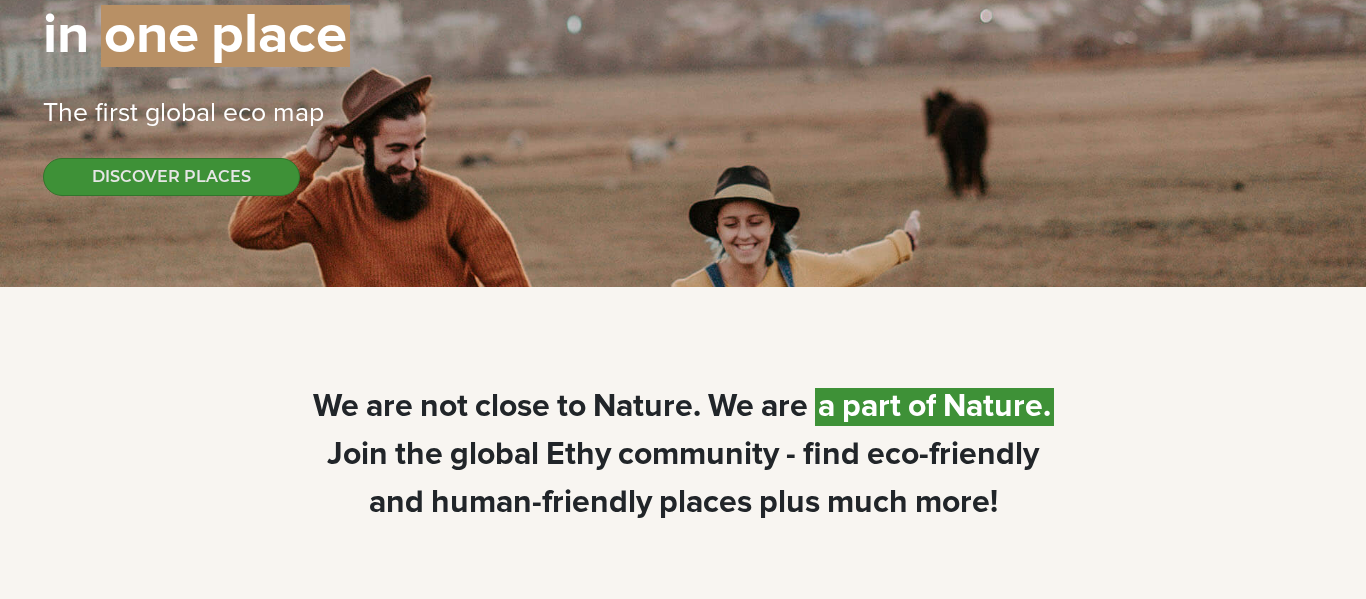 select 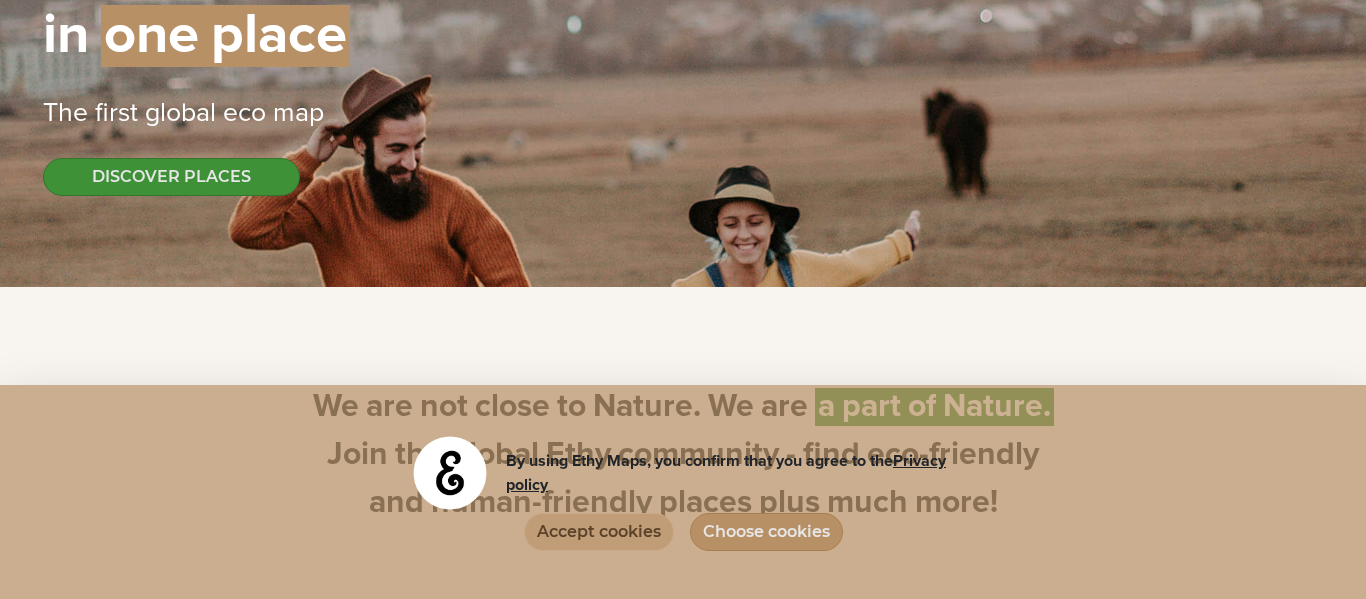 click on "Accept cookies" 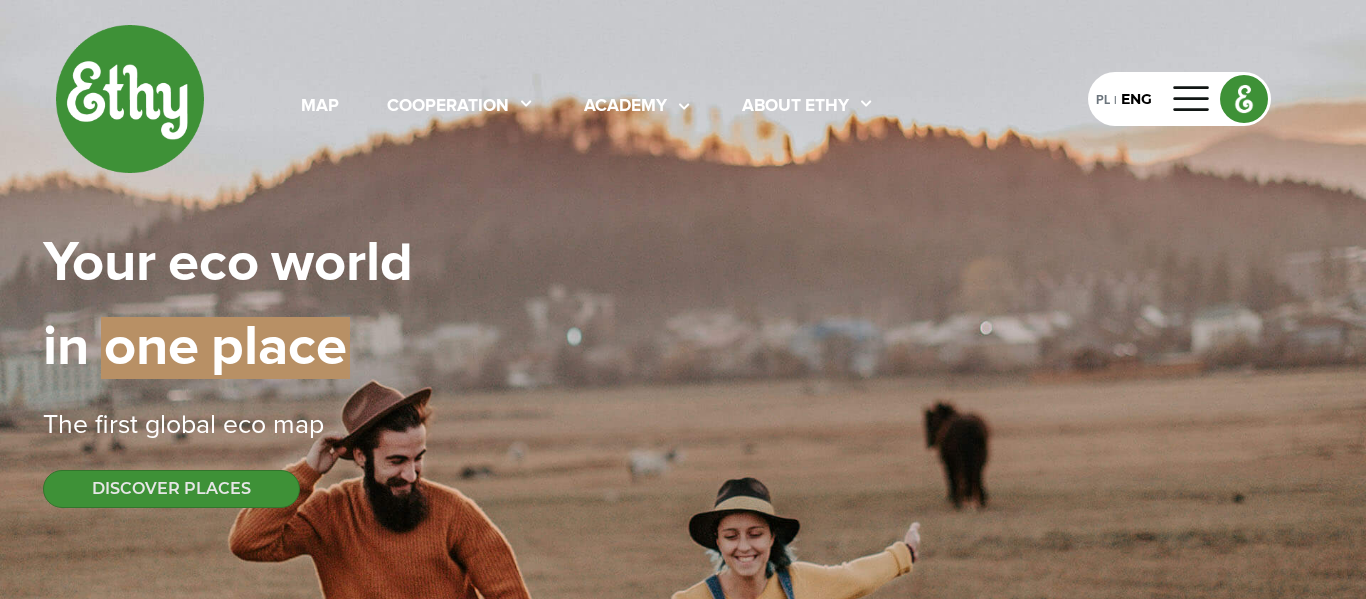 scroll, scrollTop: 1060, scrollLeft: 0, axis: vertical 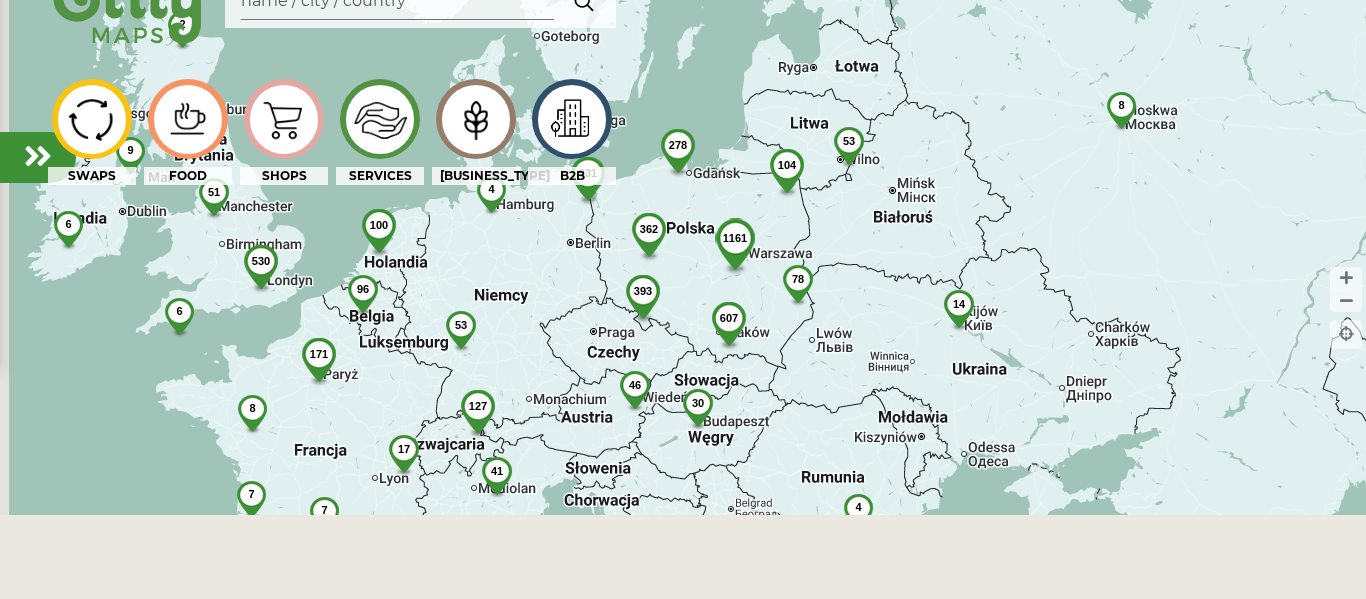 drag, startPoint x: 673, startPoint y: 229, endPoint x: 709, endPoint y: 387, distance: 162.04938 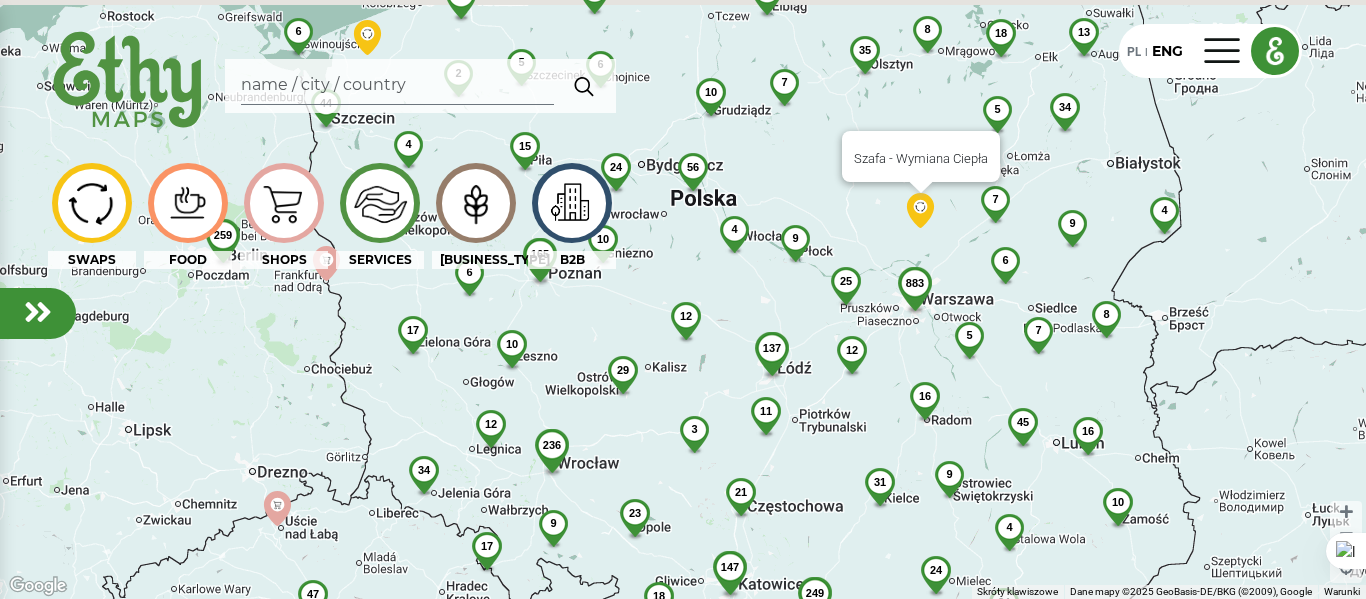 drag, startPoint x: 863, startPoint y: 195, endPoint x: 627, endPoint y: 96, distance: 255.92381 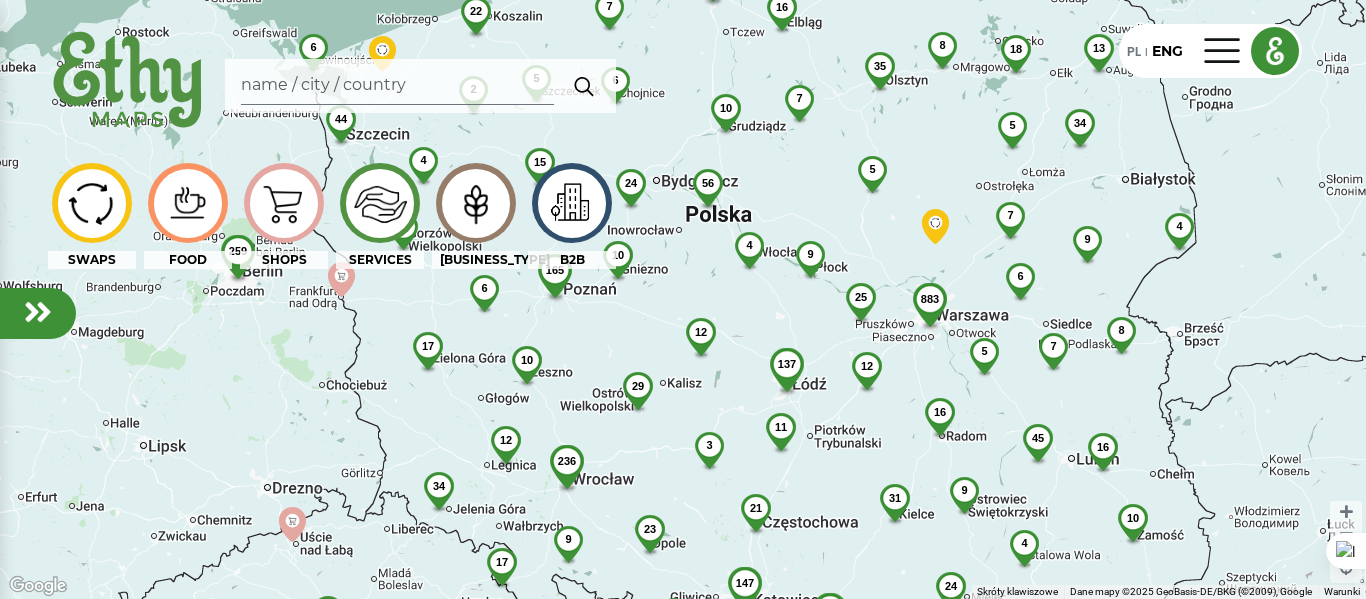 click on "883
249
137
236
56
35
45
3
4
165
31
44
34
204
10
21
29
2
18
34
12
17
34
13
147
11
23
53
3
20
10
17
24
22
25
259
47
8
7
9
8
16
15
4
10
2
16
18
9
12
9
6
9
16
12
7
5
6
7
5
4
6
6
24
10
5
4
7
5
9
2
8
2" 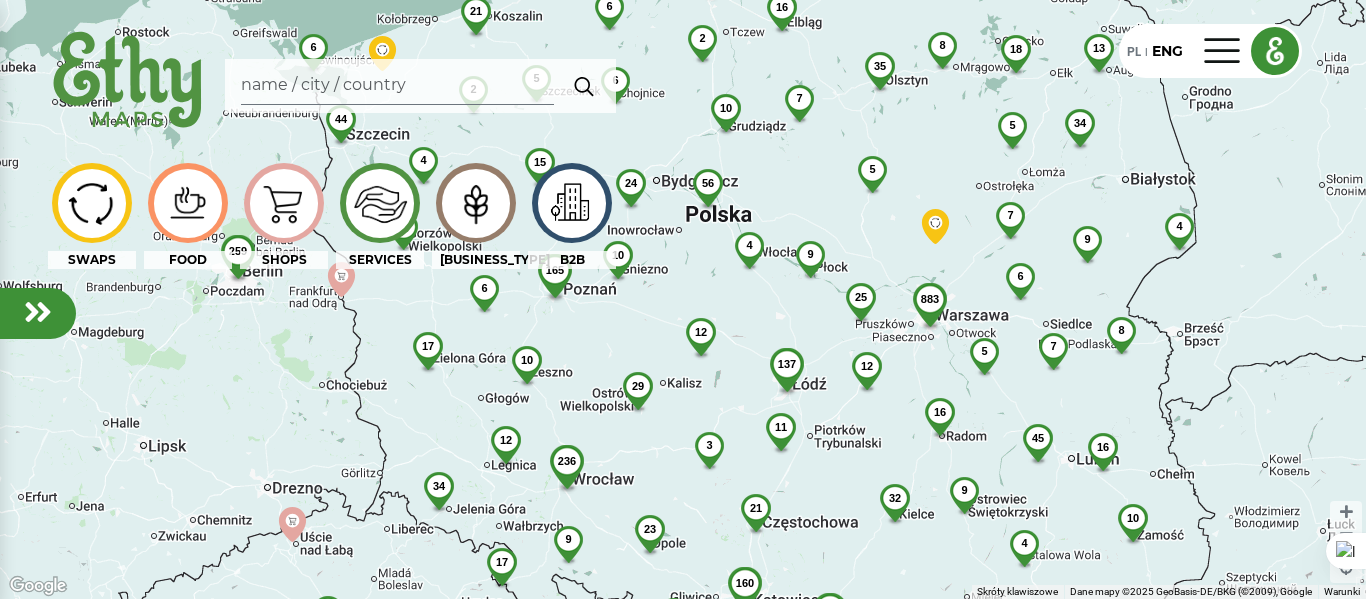 drag, startPoint x: 893, startPoint y: 241, endPoint x: 848, endPoint y: 174, distance: 80.70936 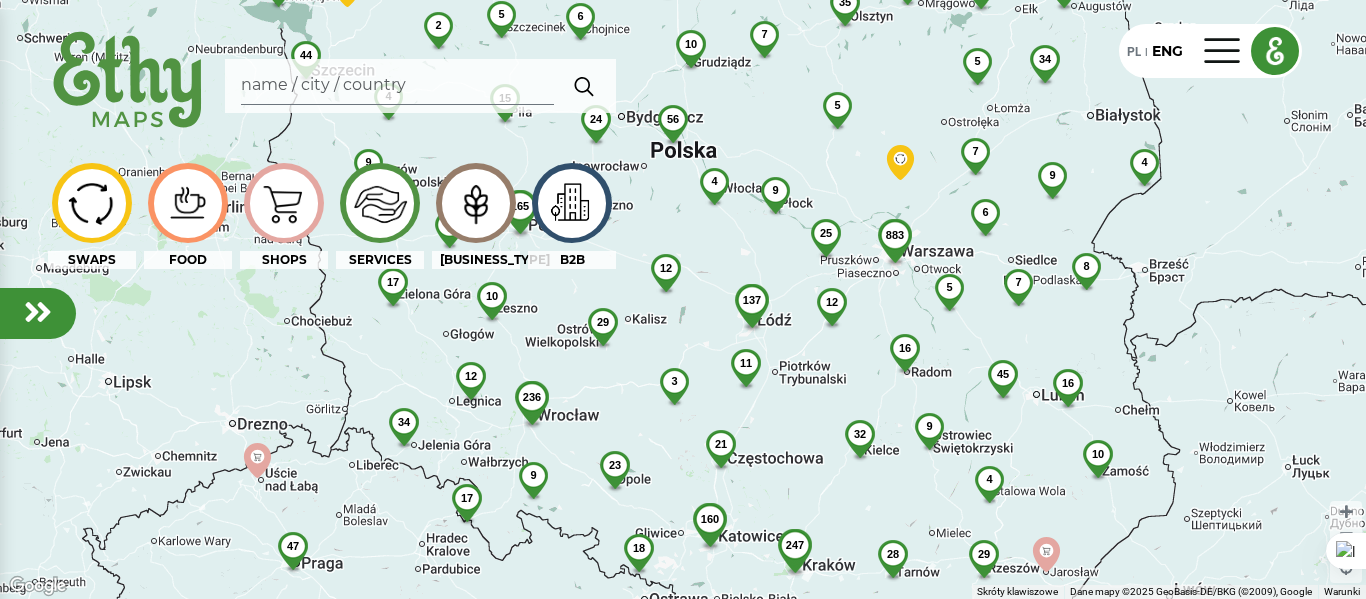 drag, startPoint x: 886, startPoint y: 235, endPoint x: 848, endPoint y: 167, distance: 77.89737 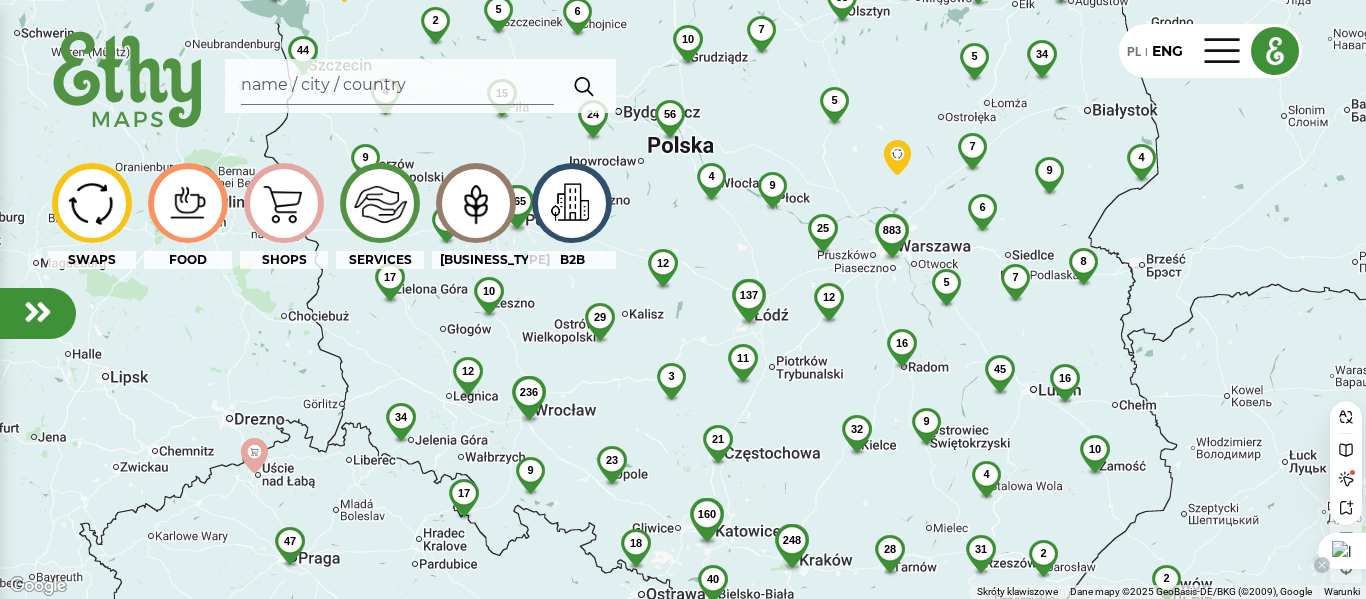 click 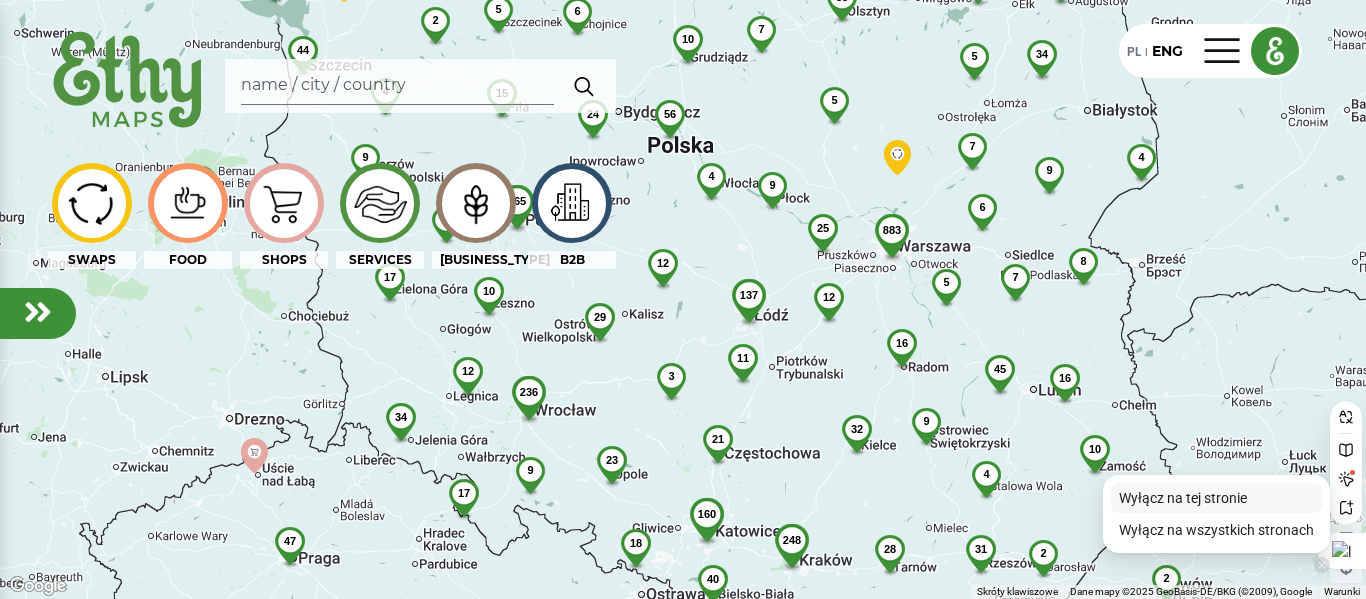 click on "Wyłącz na tej stronie" at bounding box center (1183, 498) 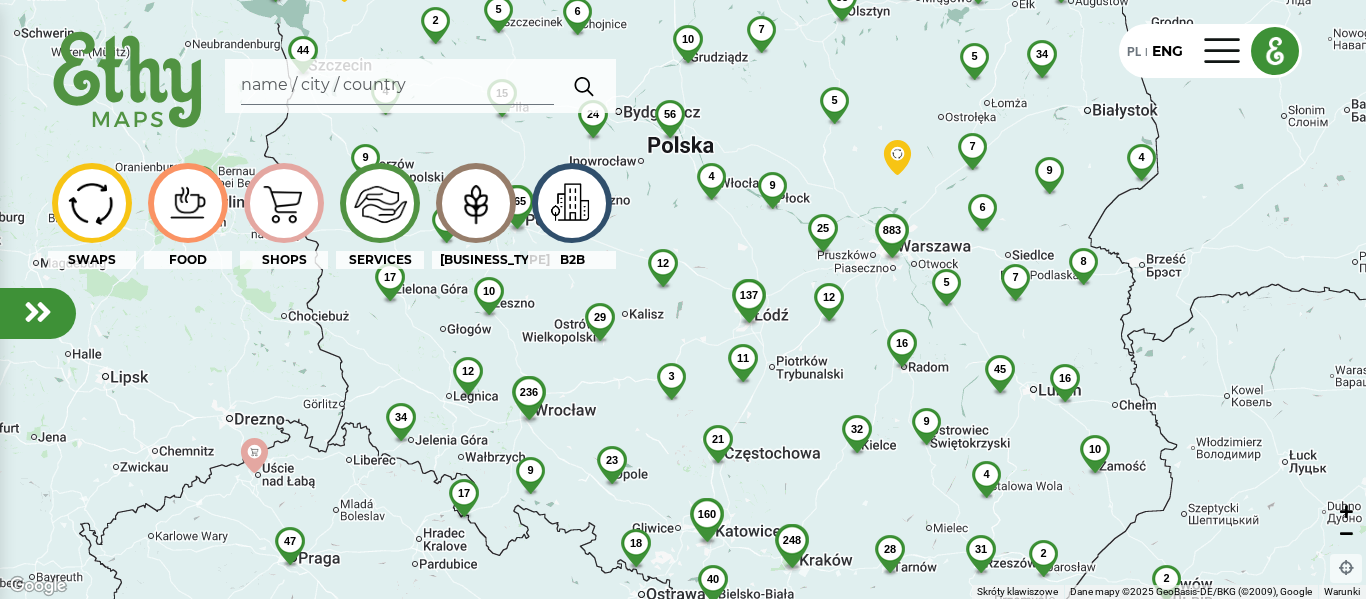 click 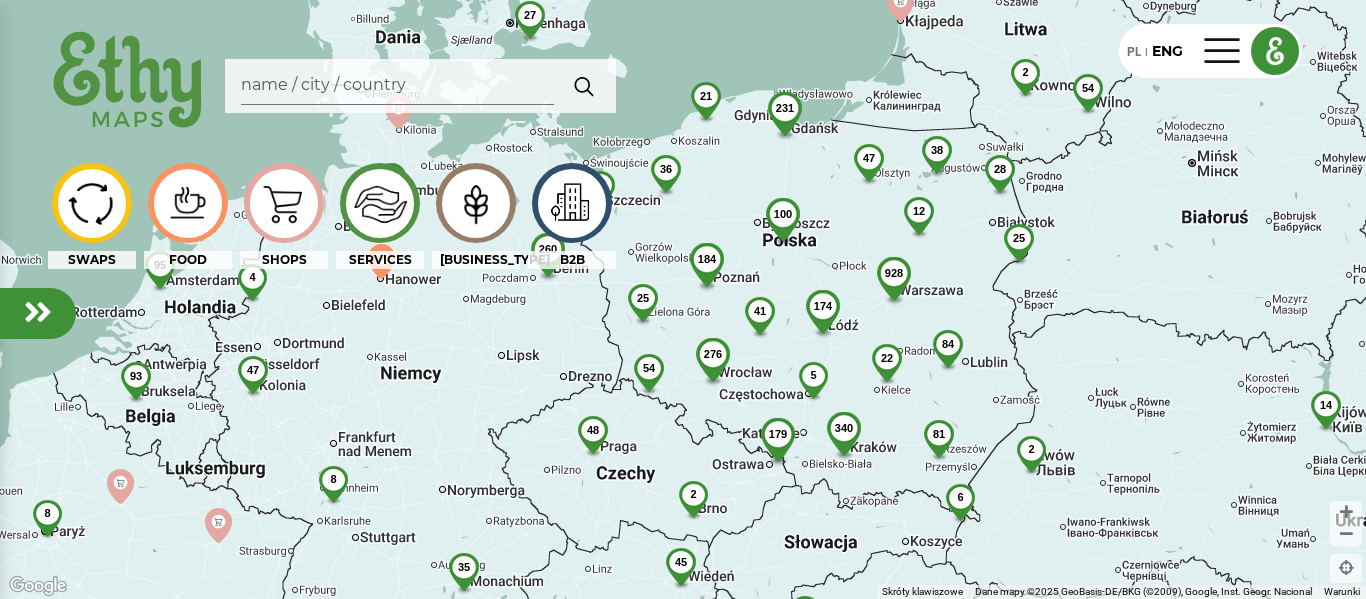 drag, startPoint x: 765, startPoint y: 274, endPoint x: 886, endPoint y: 295, distance: 122.80879 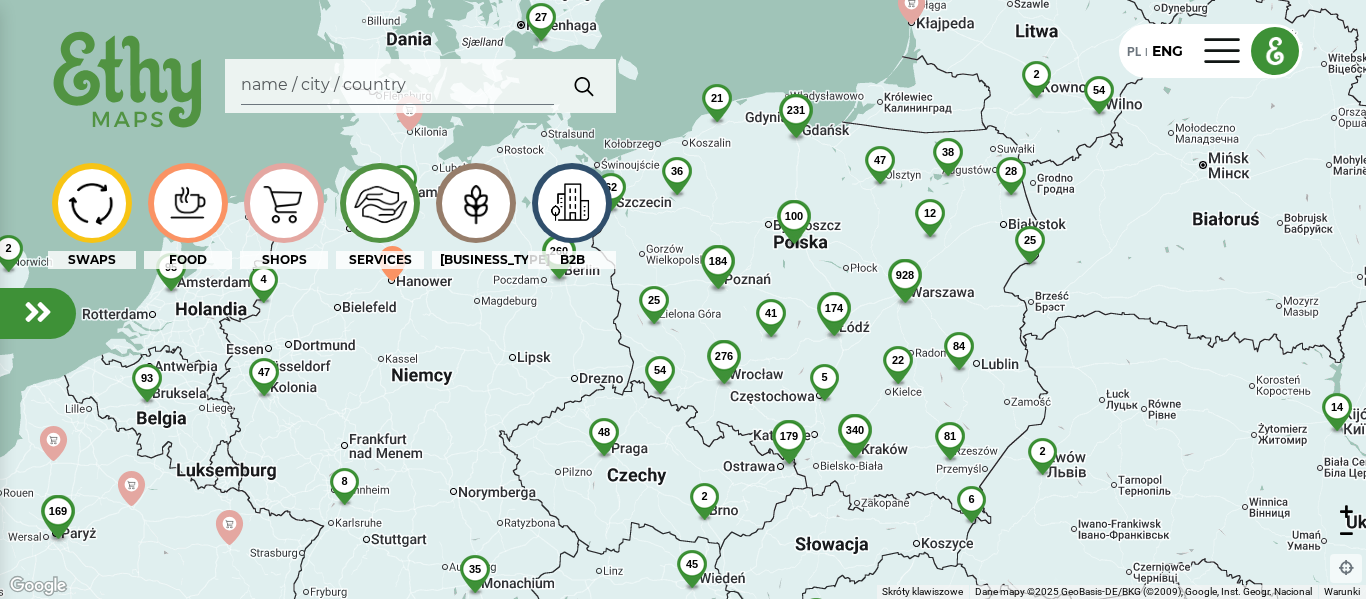 click 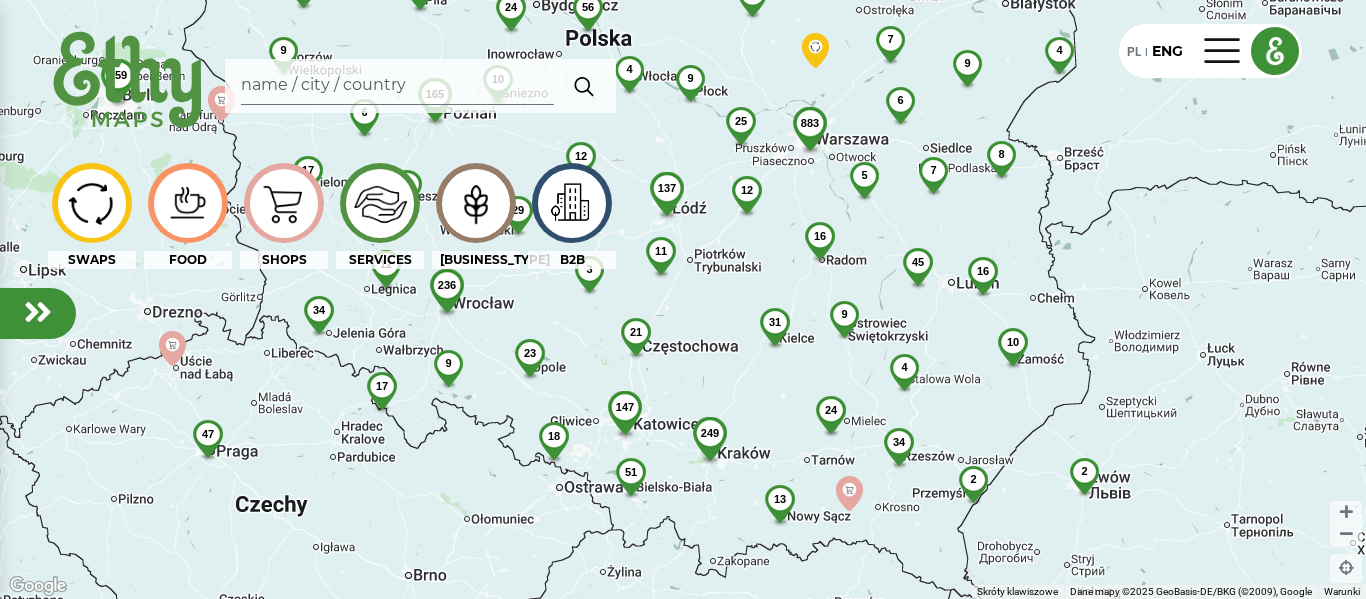 drag, startPoint x: 1139, startPoint y: 331, endPoint x: 825, endPoint y: 185, distance: 346.2831 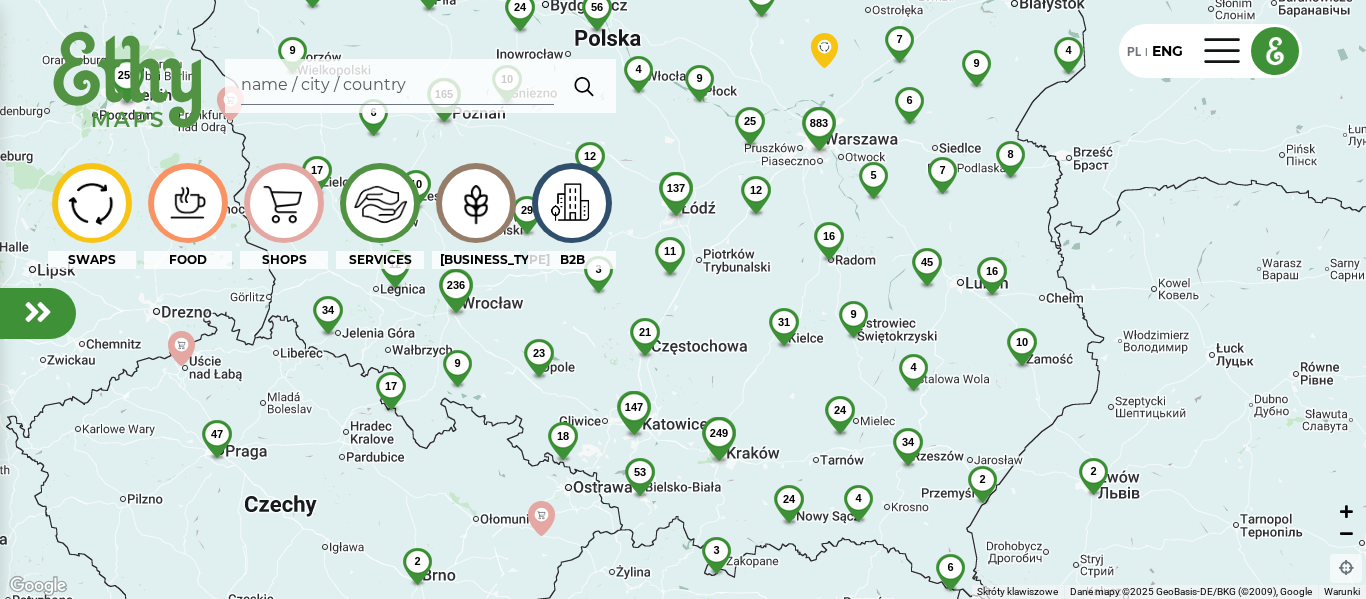 click 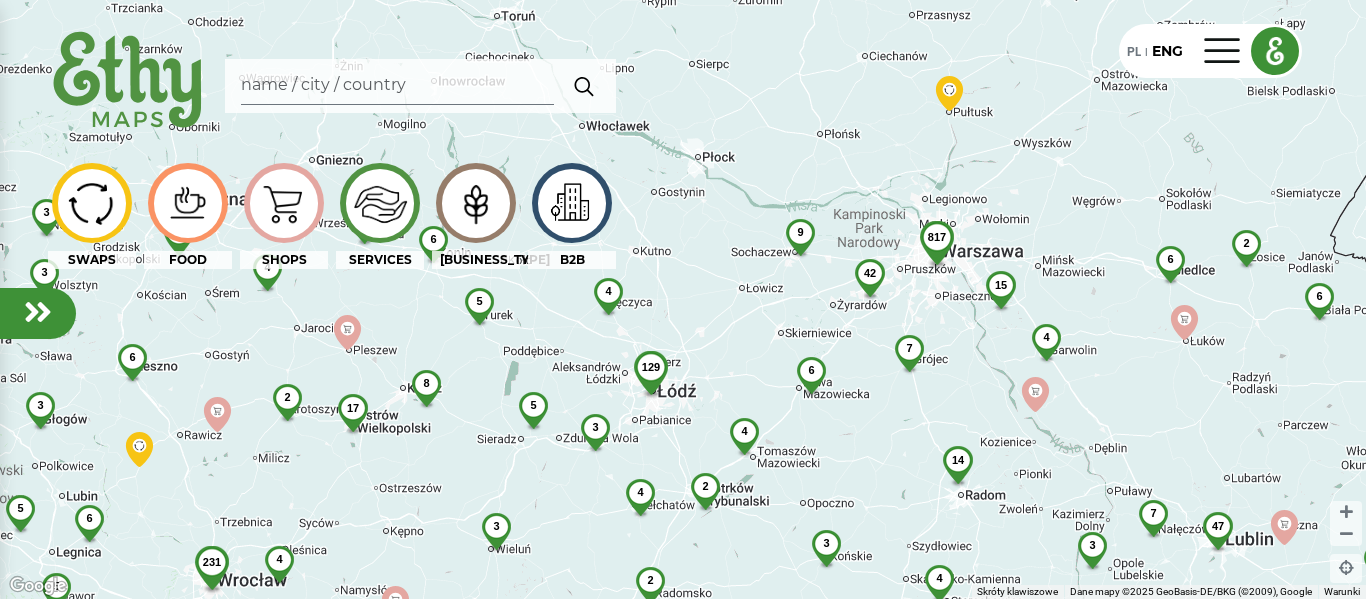 drag, startPoint x: 917, startPoint y: 150, endPoint x: 899, endPoint y: 425, distance: 275.58847 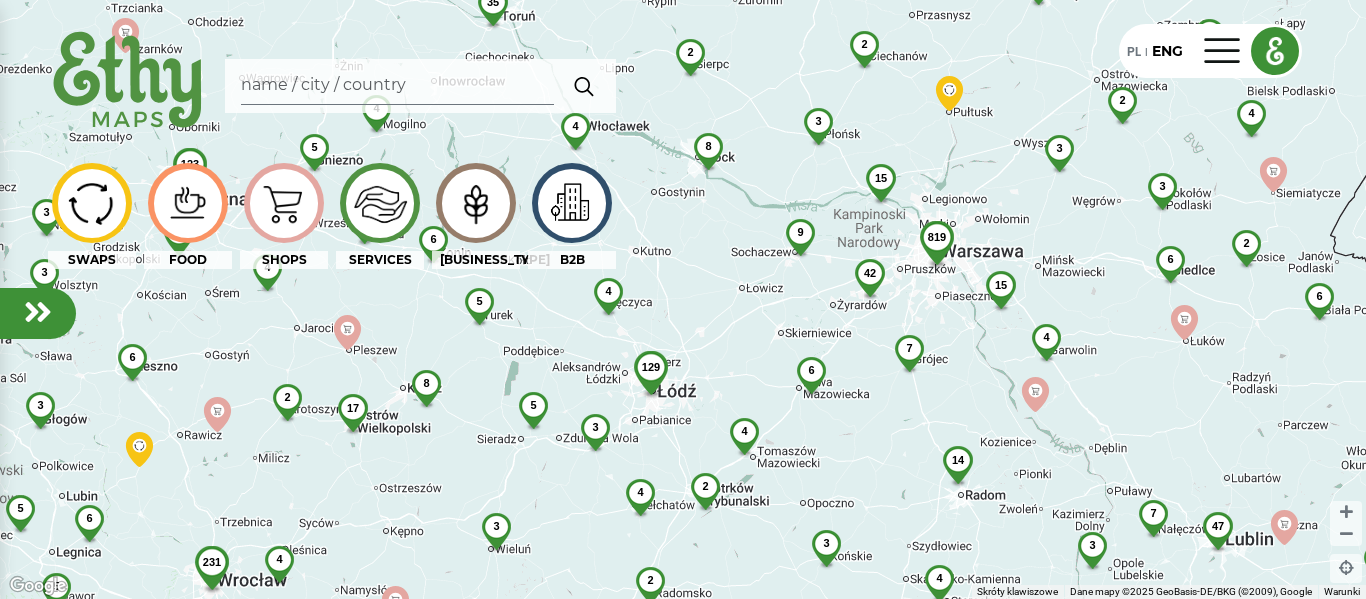 click at bounding box center (283, 203) 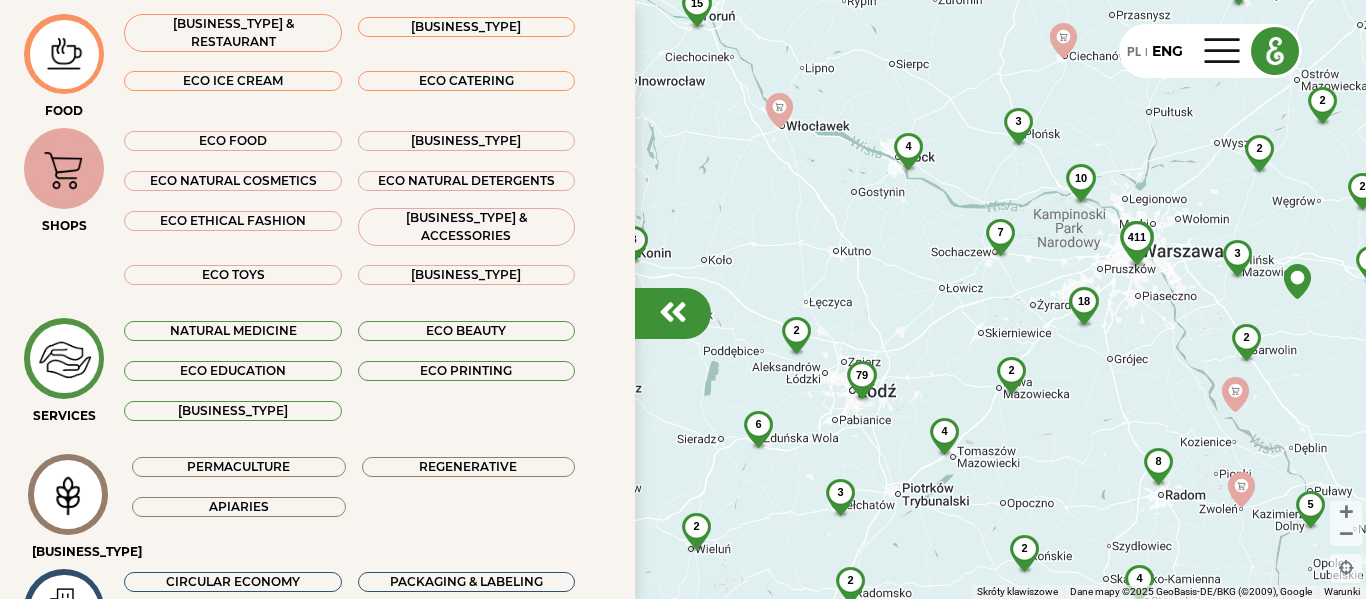 scroll, scrollTop: 301, scrollLeft: 0, axis: vertical 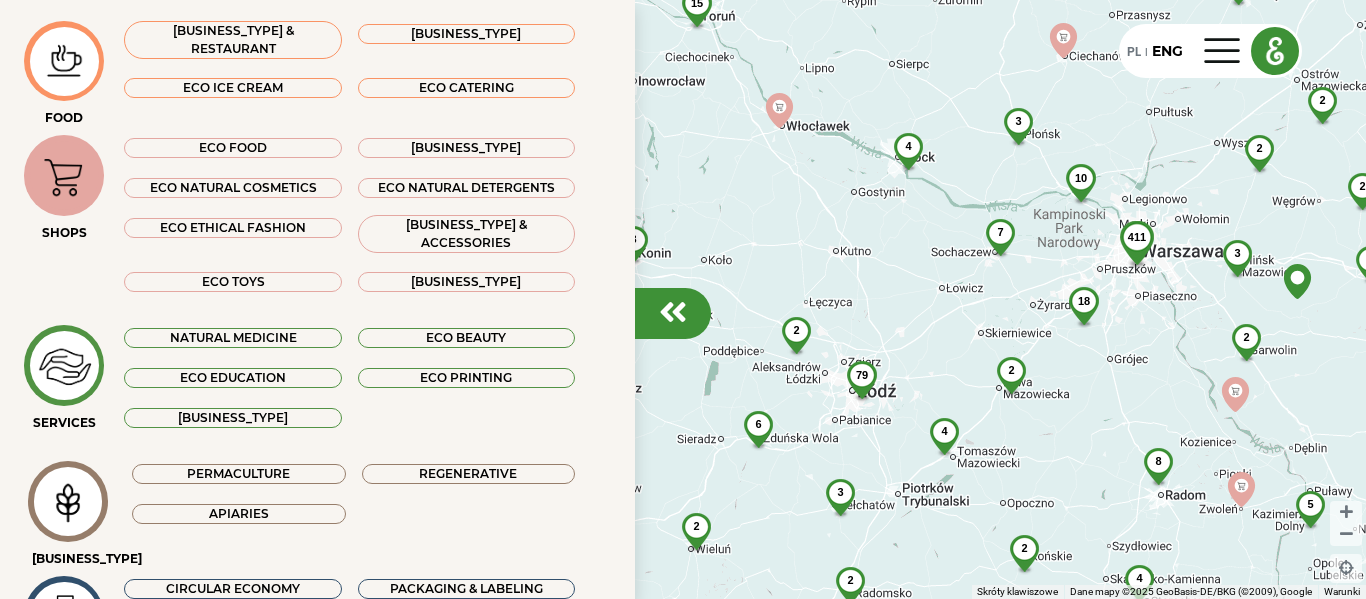 click on "Permaculture" 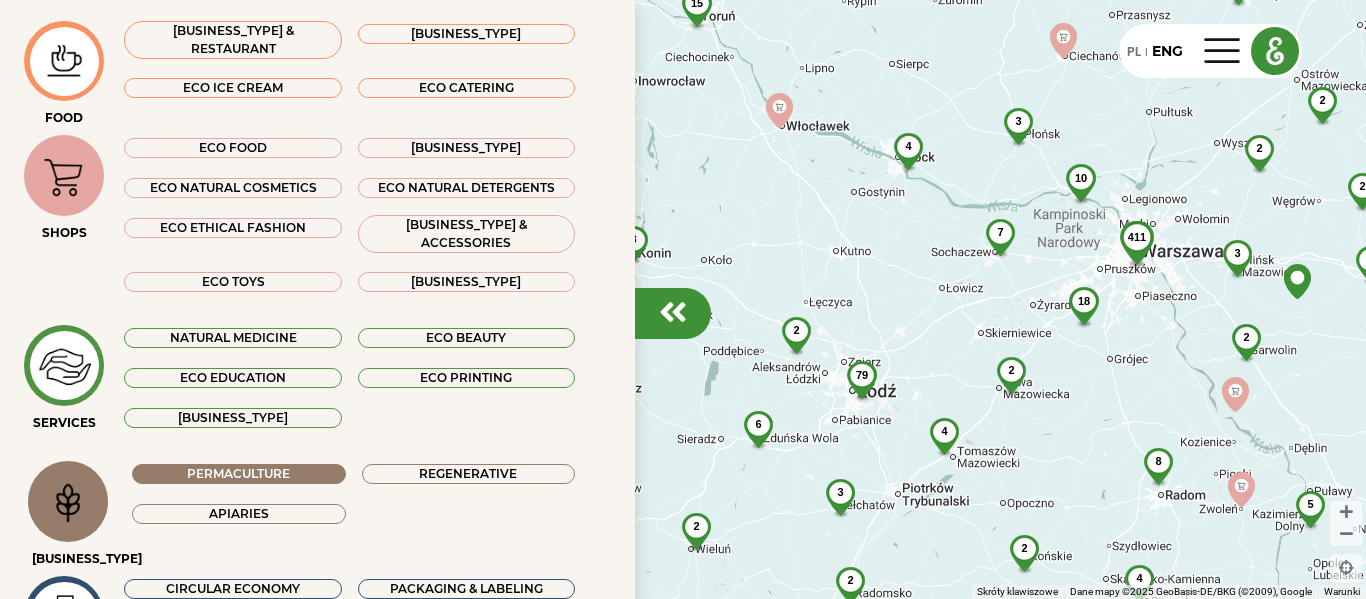 click 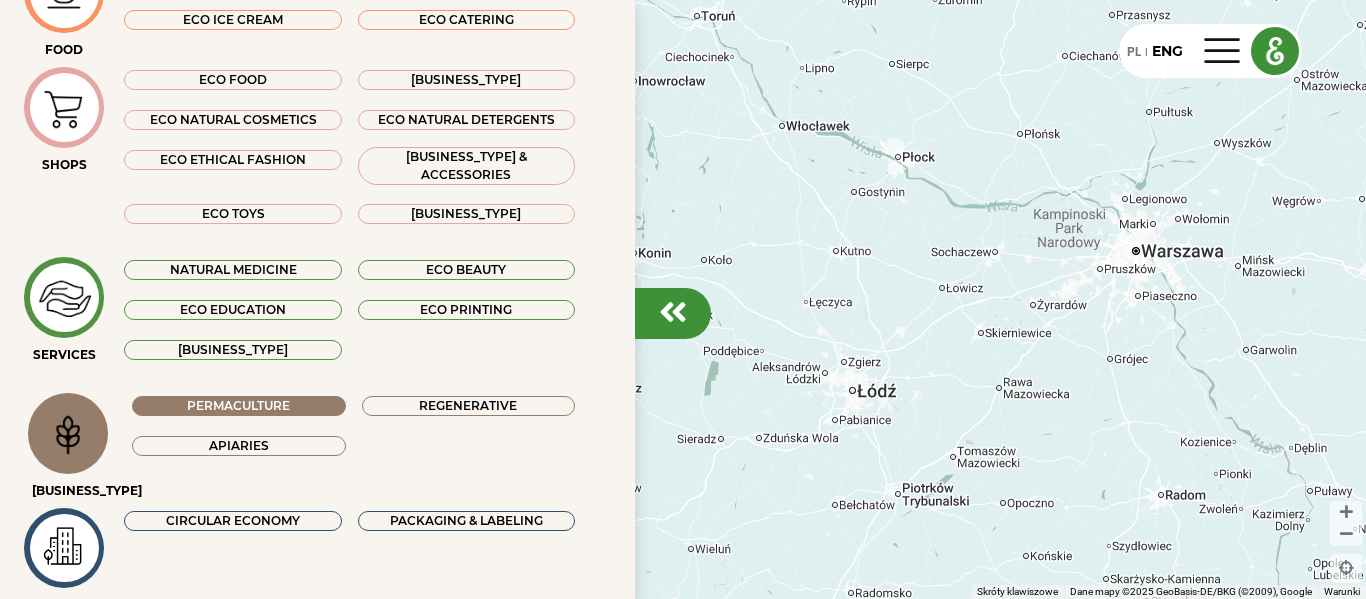 scroll, scrollTop: 440, scrollLeft: 0, axis: vertical 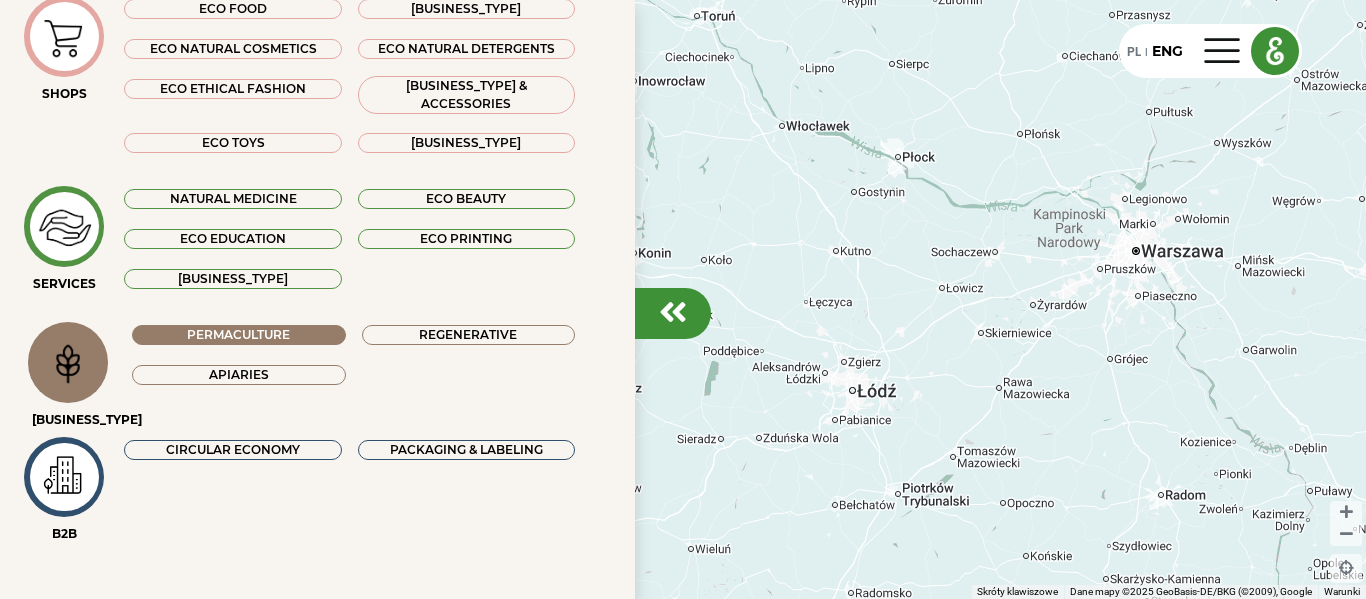 click on "Permaculture" 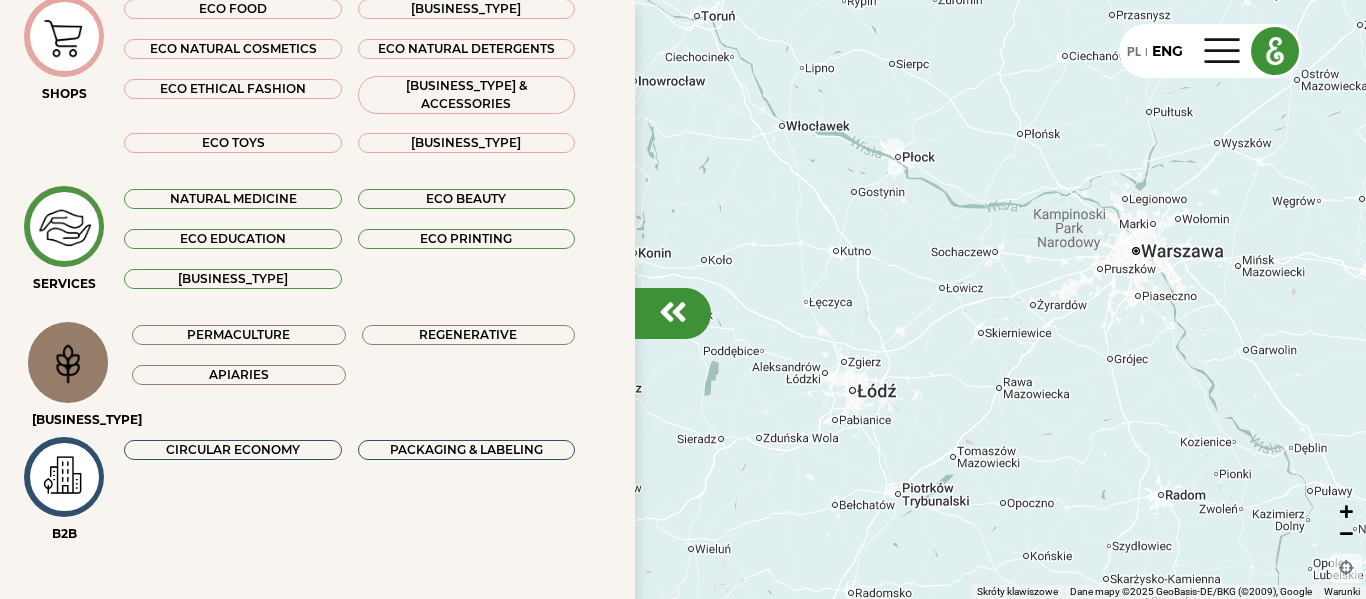 click 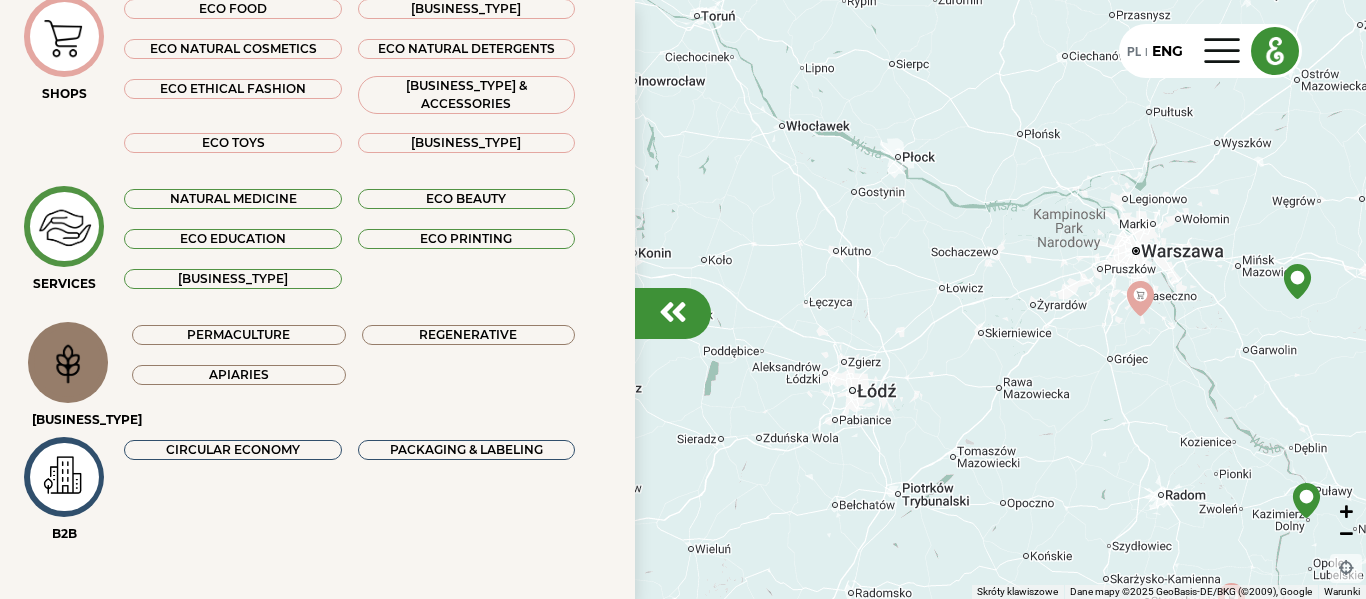 click 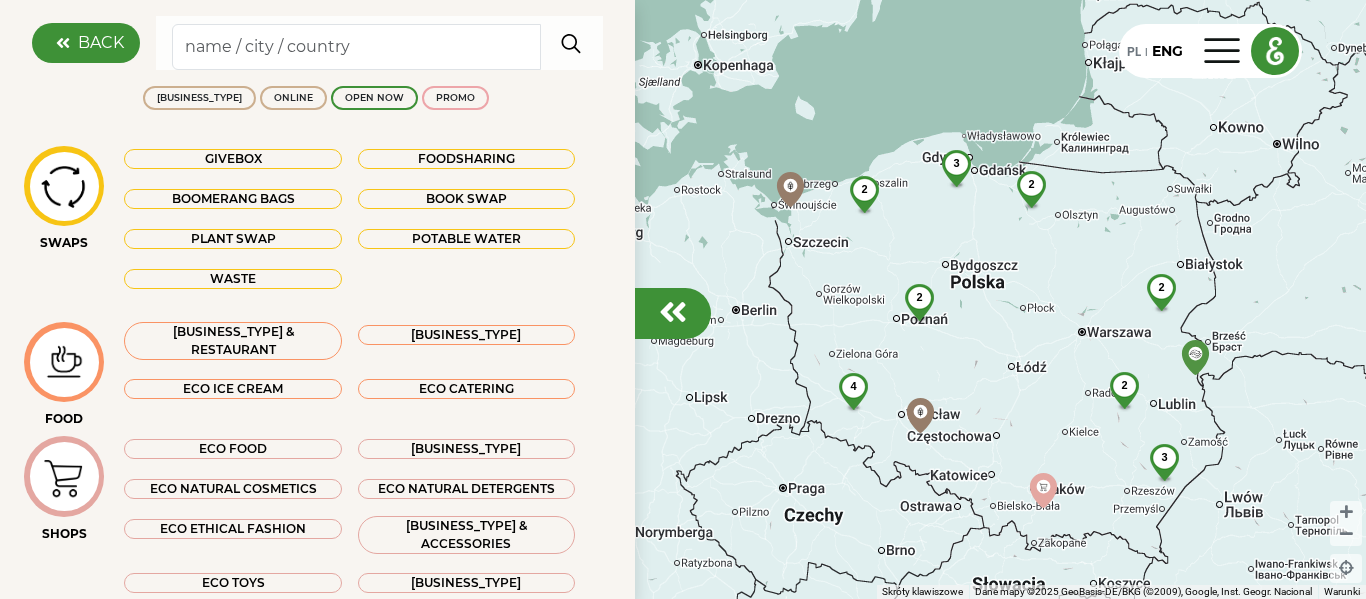 scroll, scrollTop: 440, scrollLeft: 0, axis: vertical 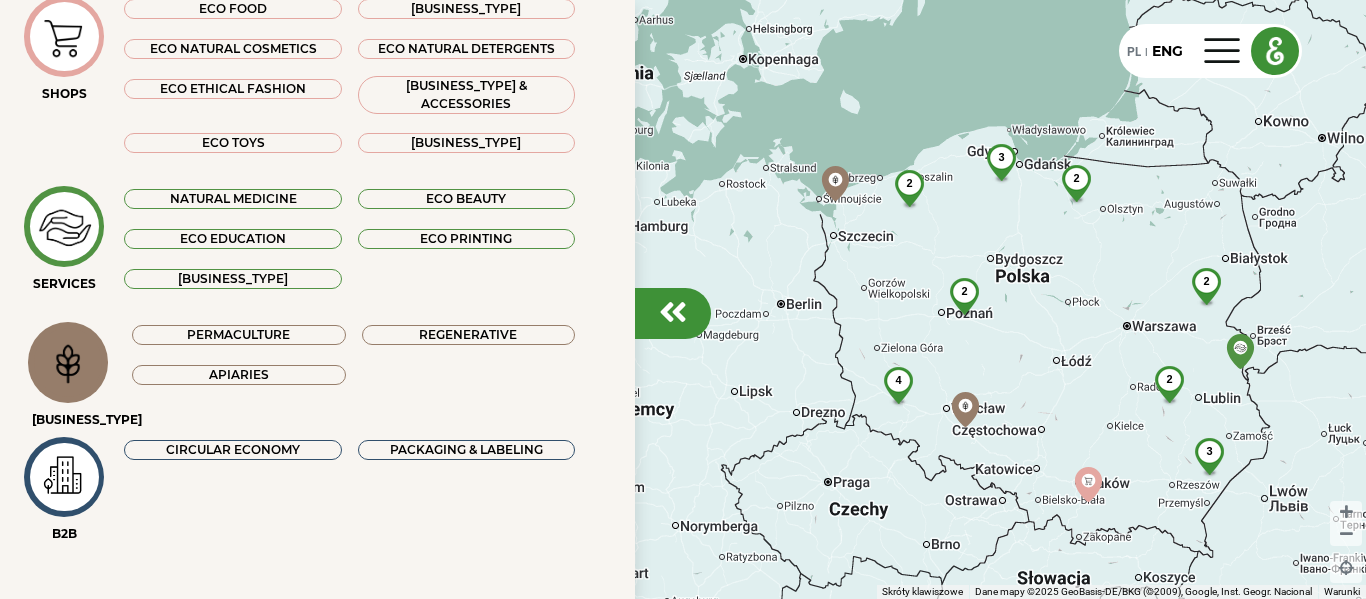 drag, startPoint x: 782, startPoint y: 233, endPoint x: 830, endPoint y: 226, distance: 48.507732 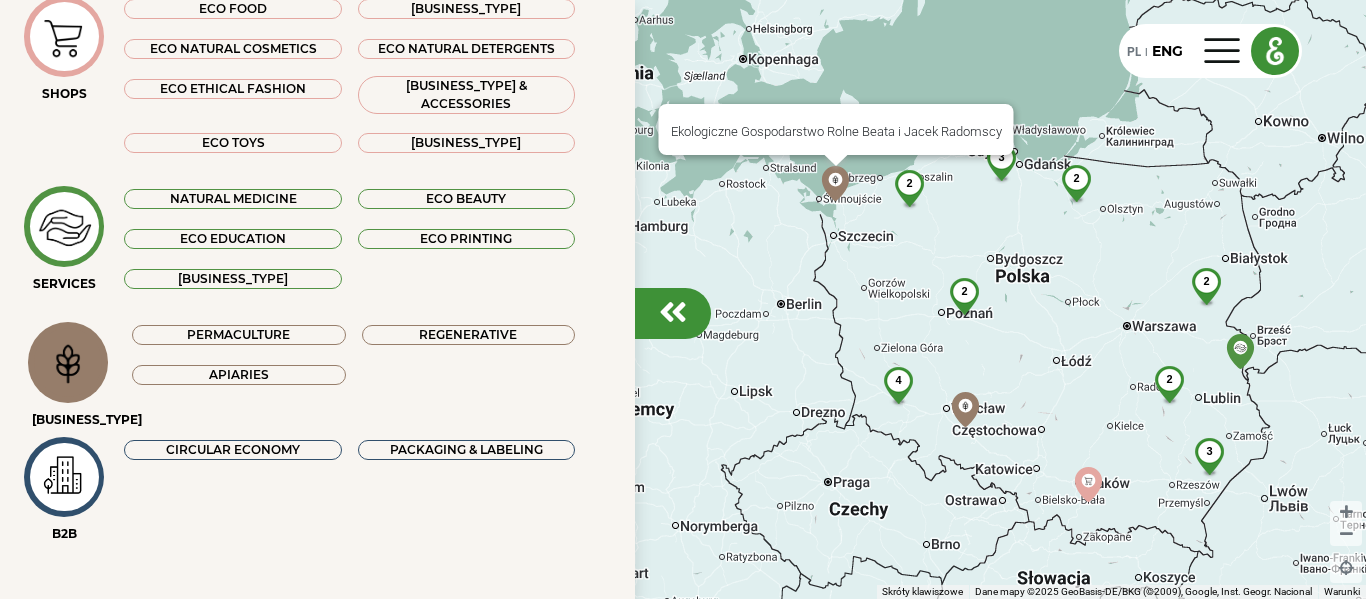 click 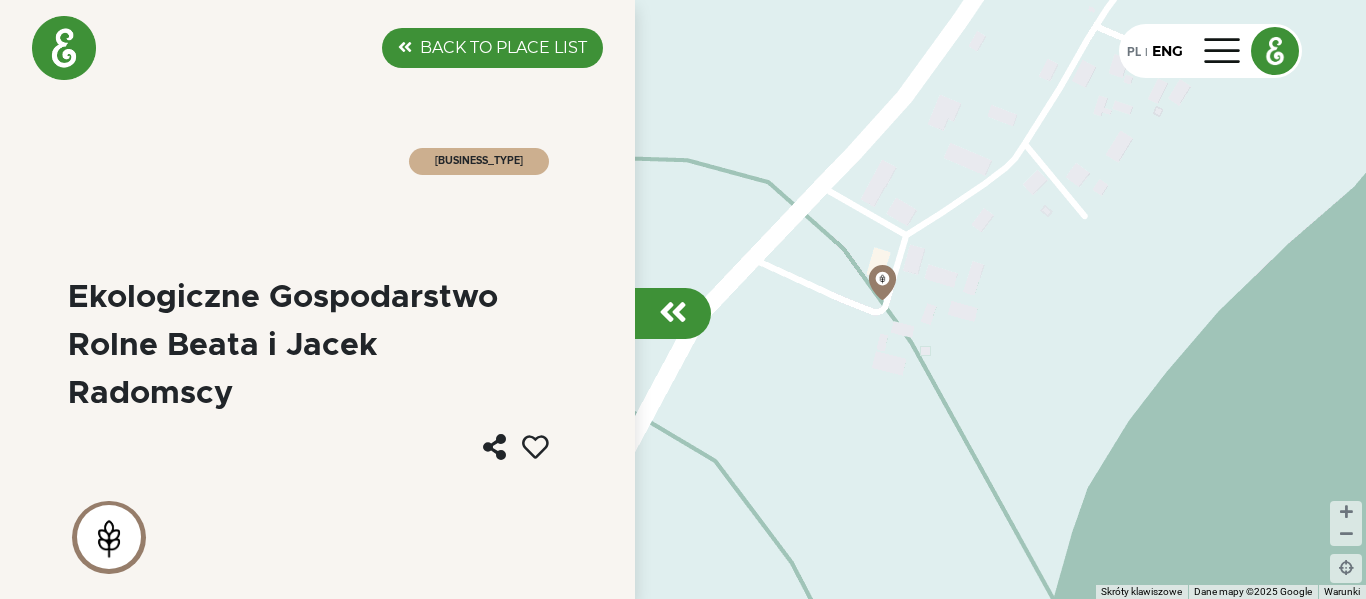scroll, scrollTop: 227, scrollLeft: 0, axis: vertical 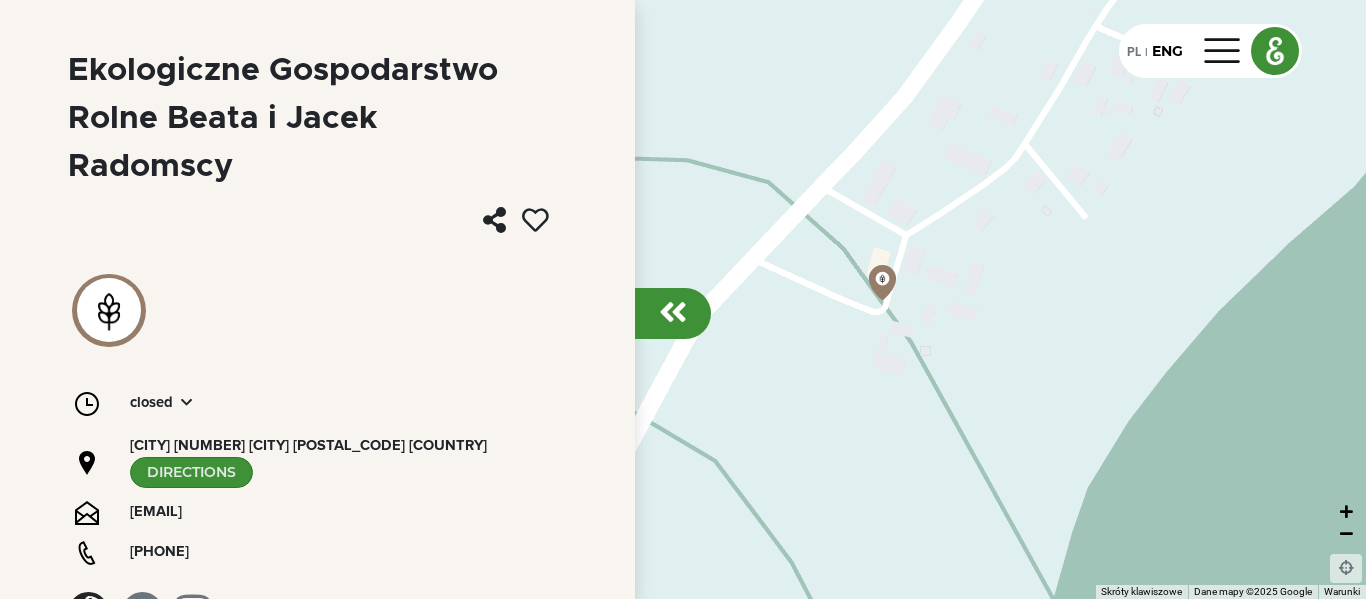 click 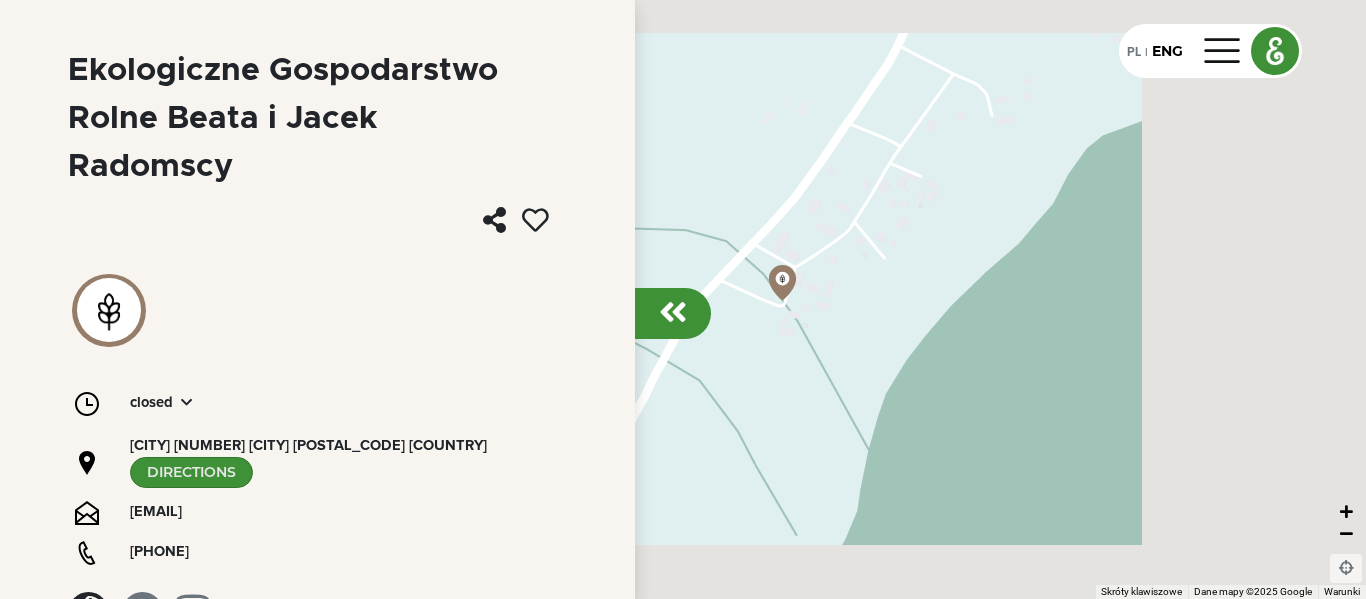 click 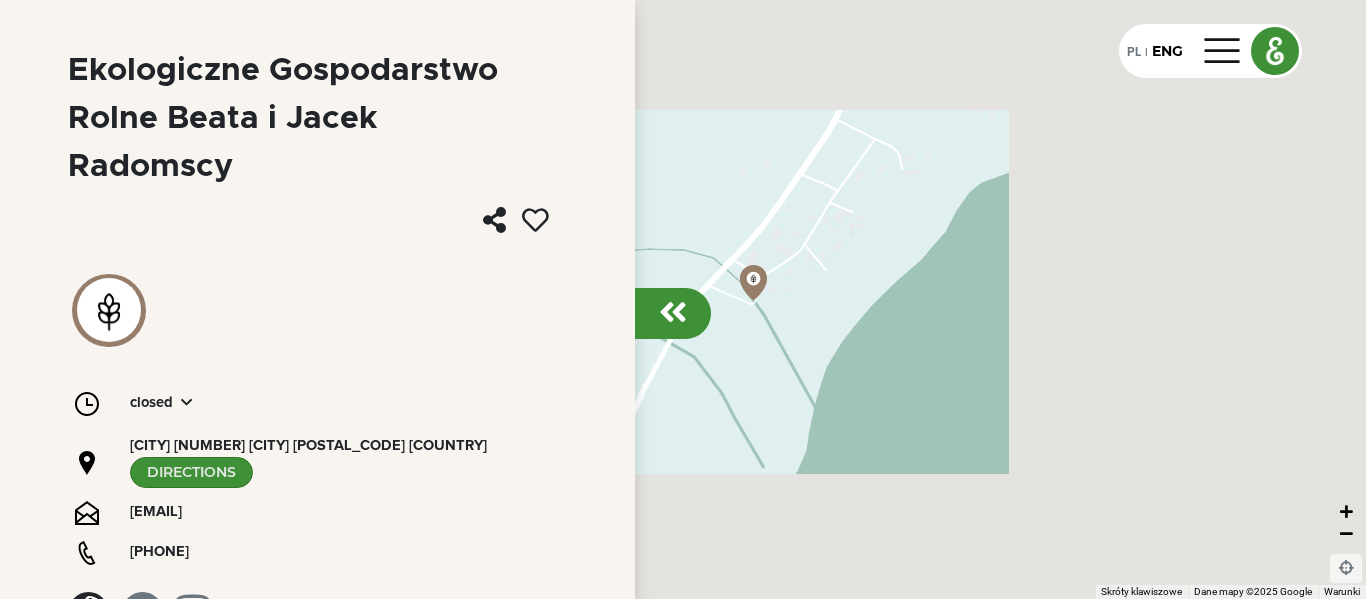click 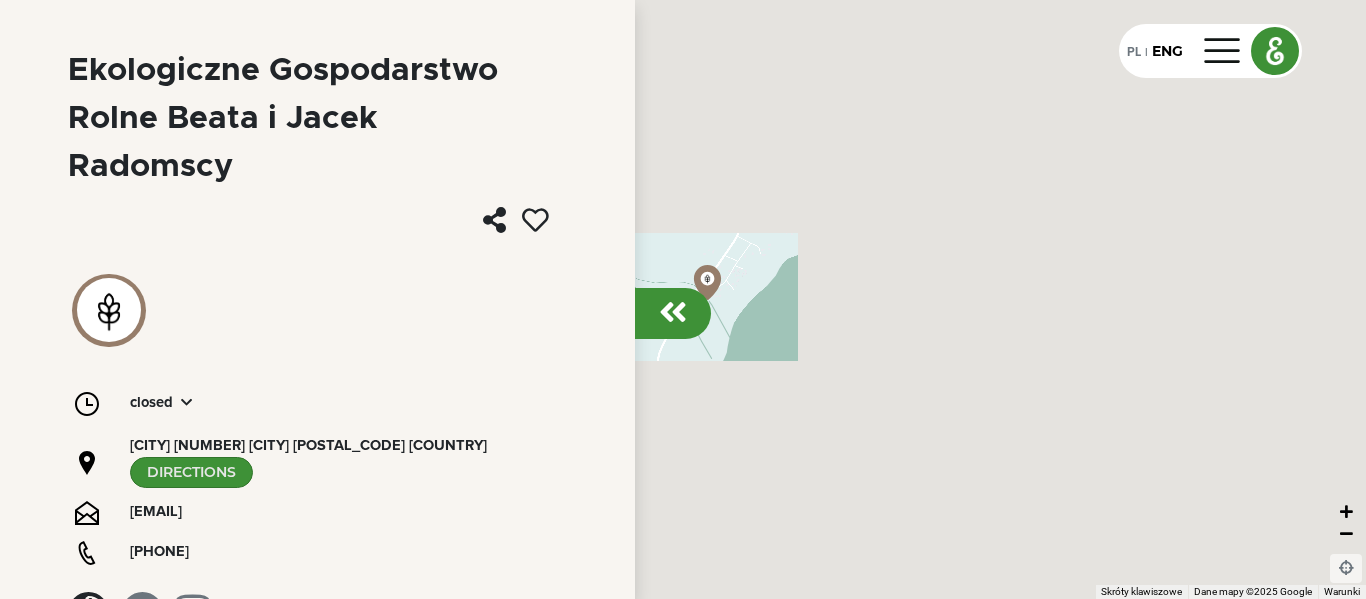 click 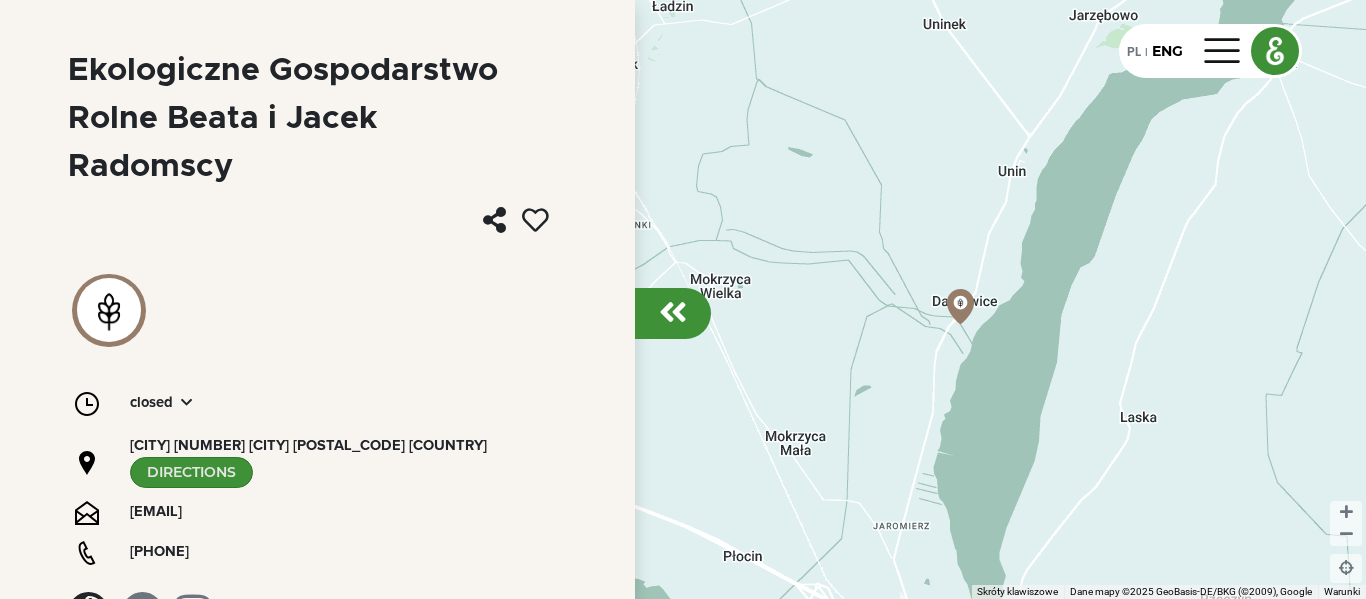 drag, startPoint x: 816, startPoint y: 288, endPoint x: 1181, endPoint y: 303, distance: 365.30807 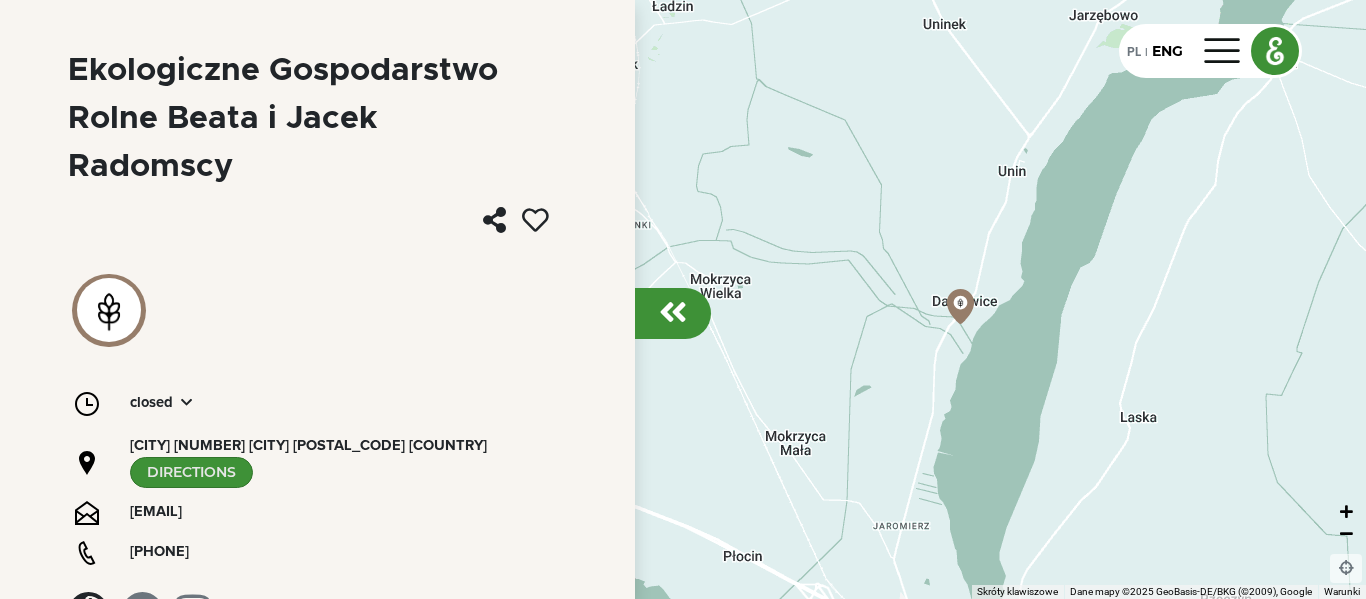 click 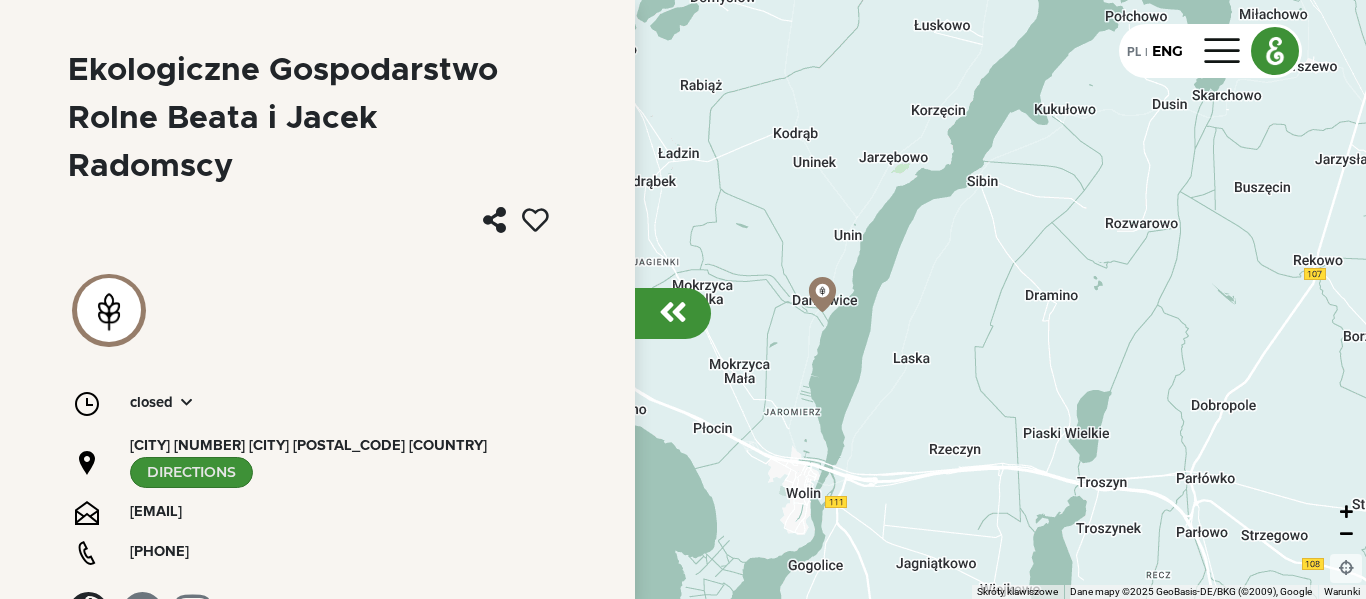 click 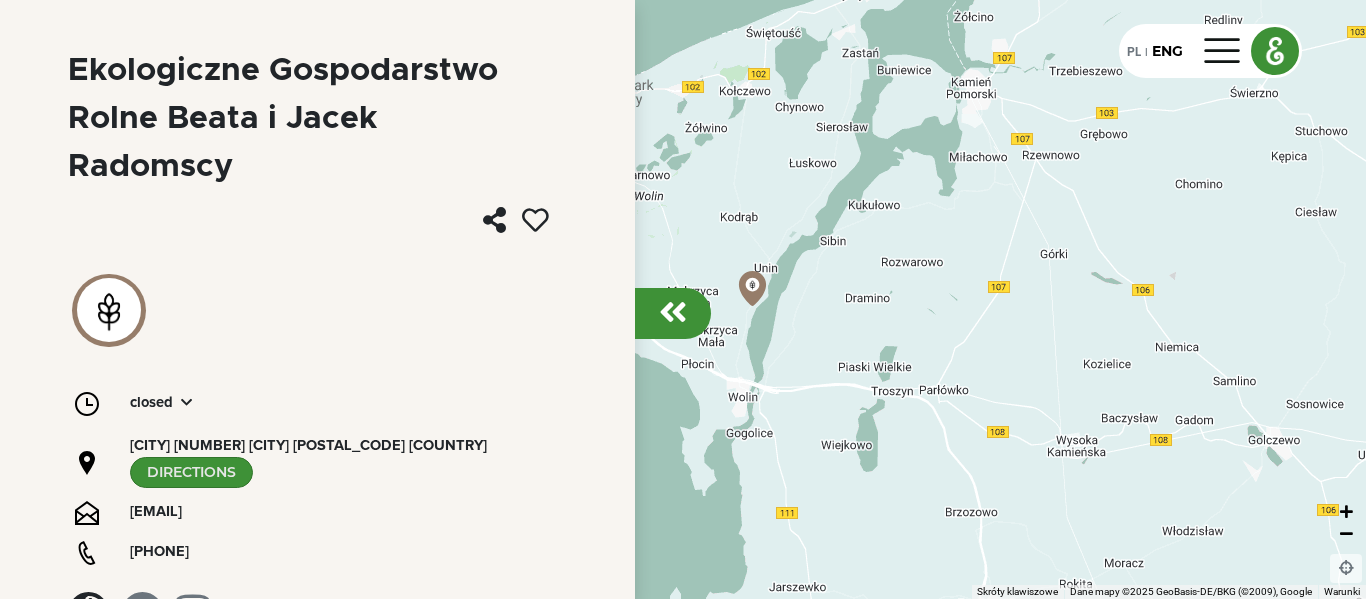 click 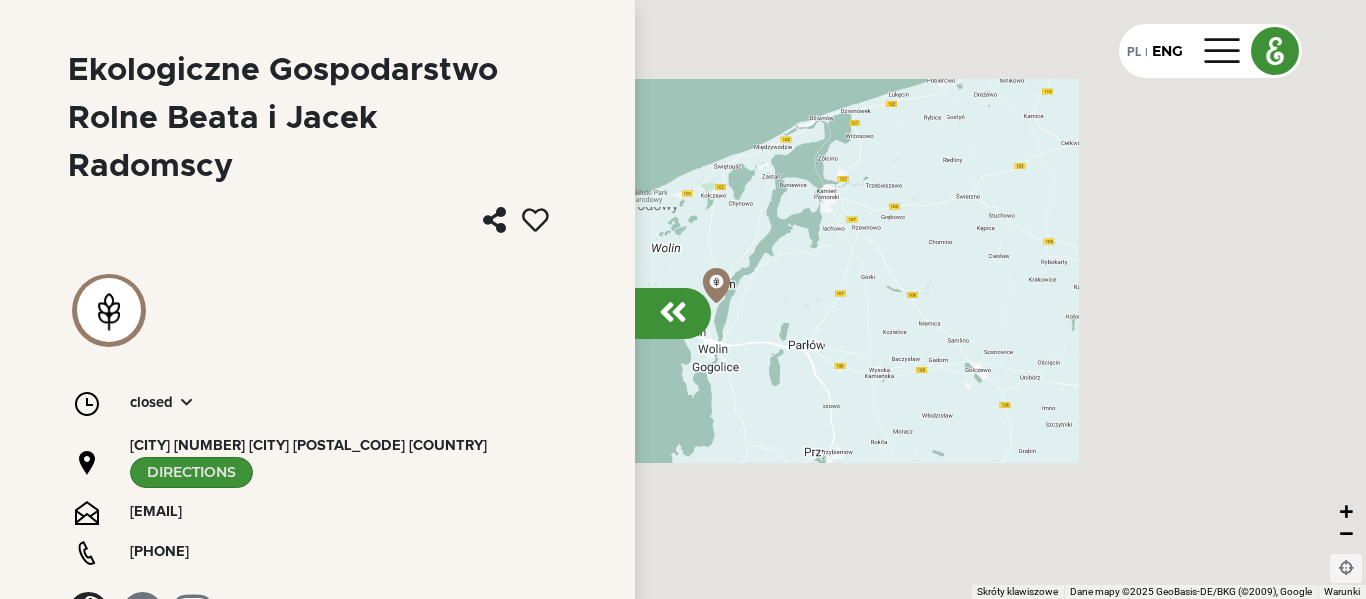 click 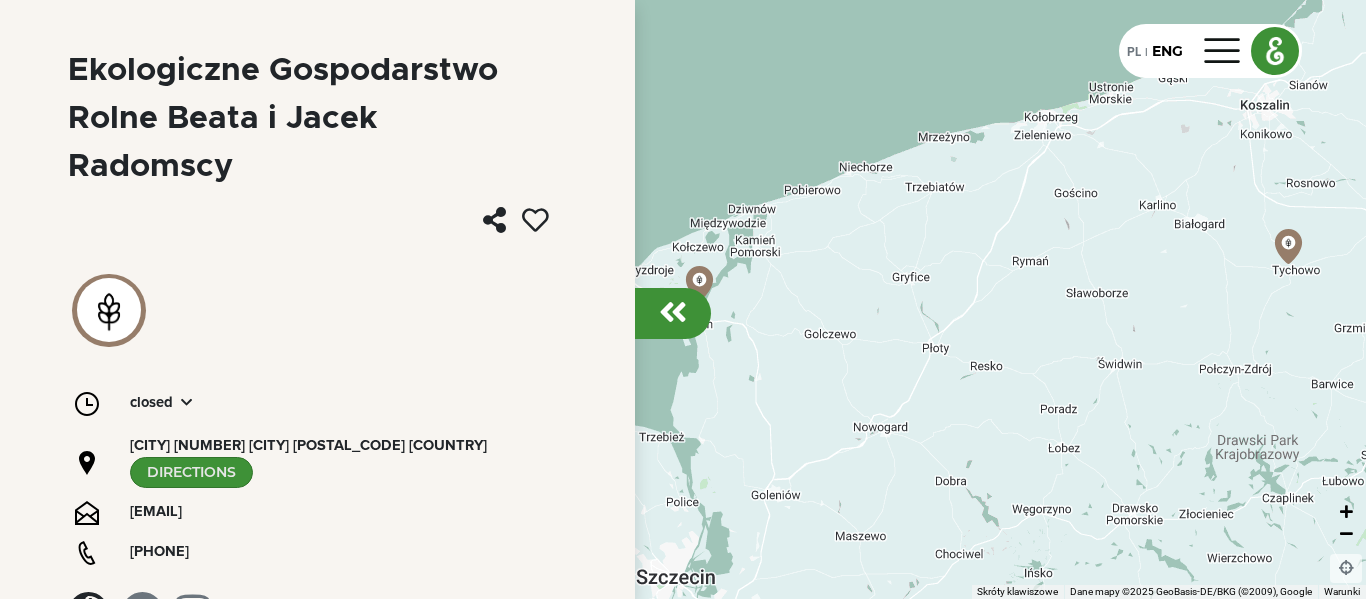 click 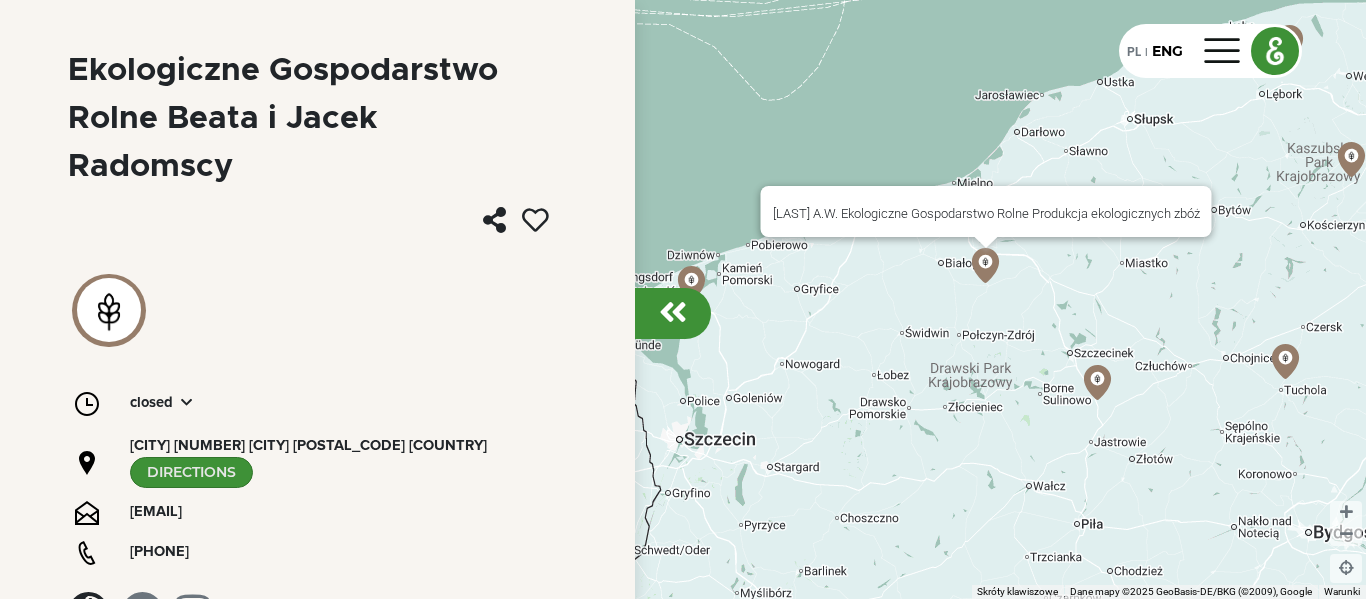 click 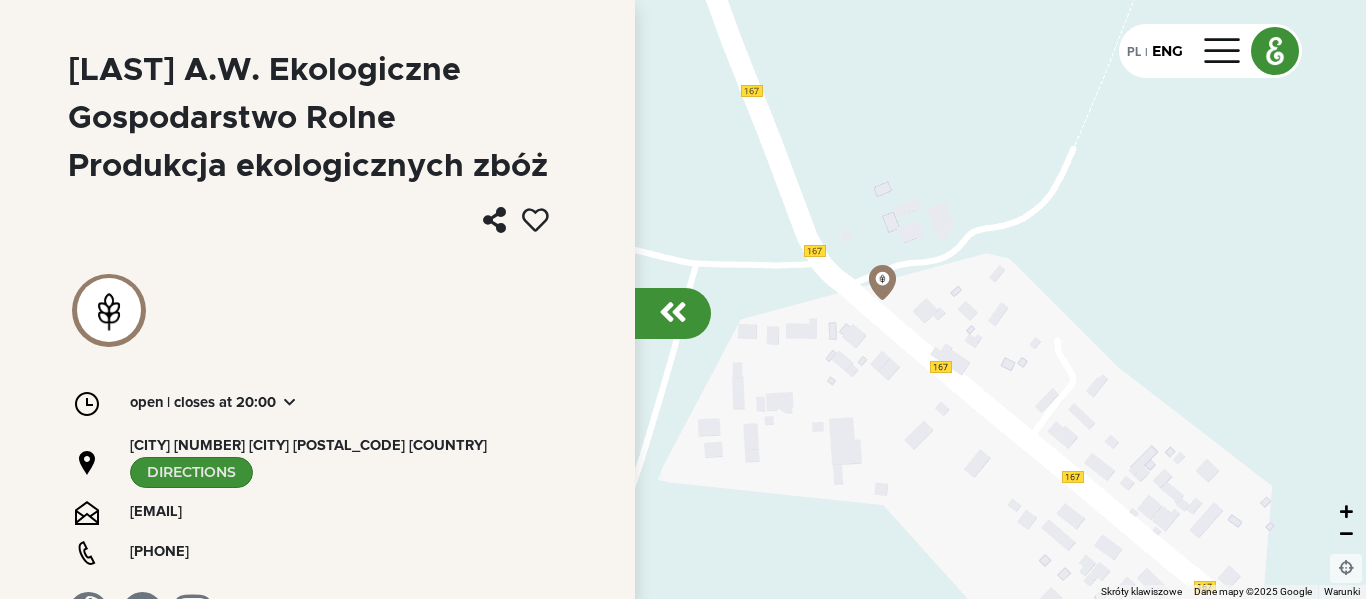 click 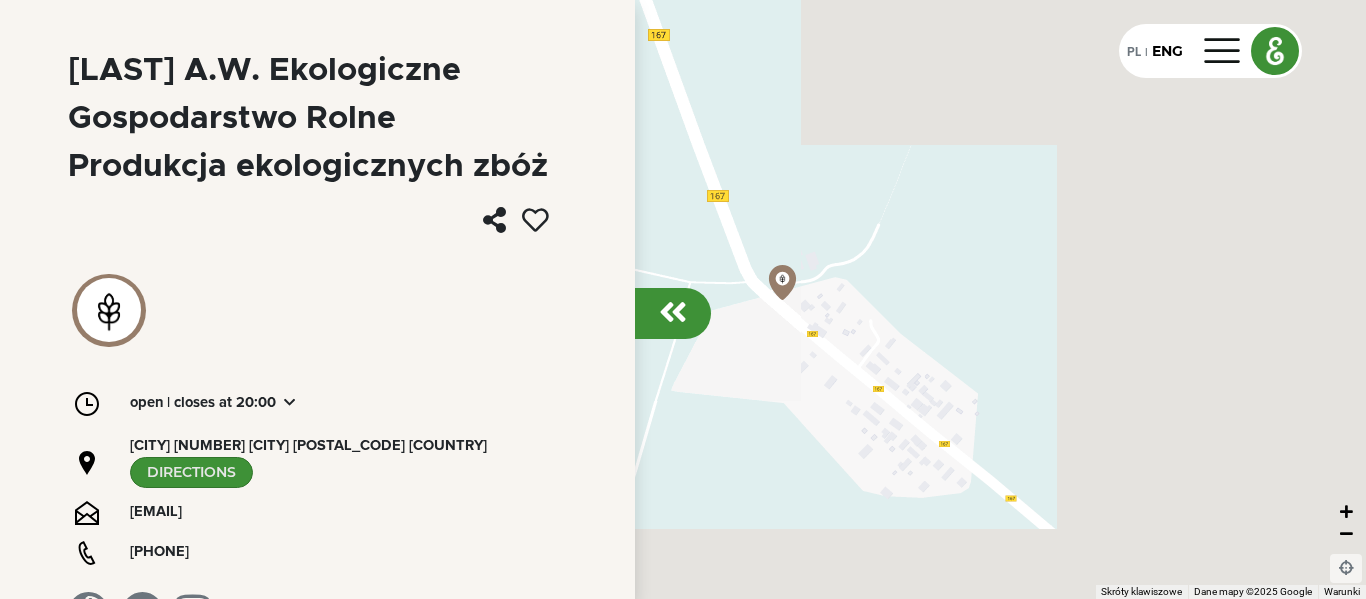 click 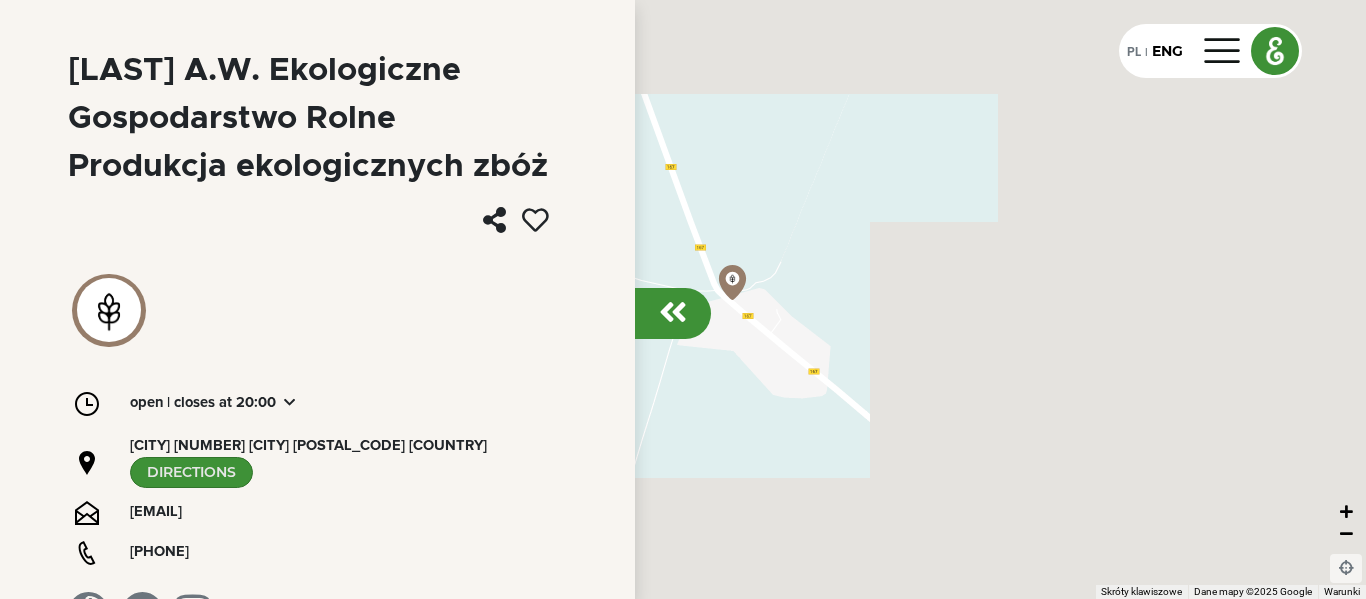 click 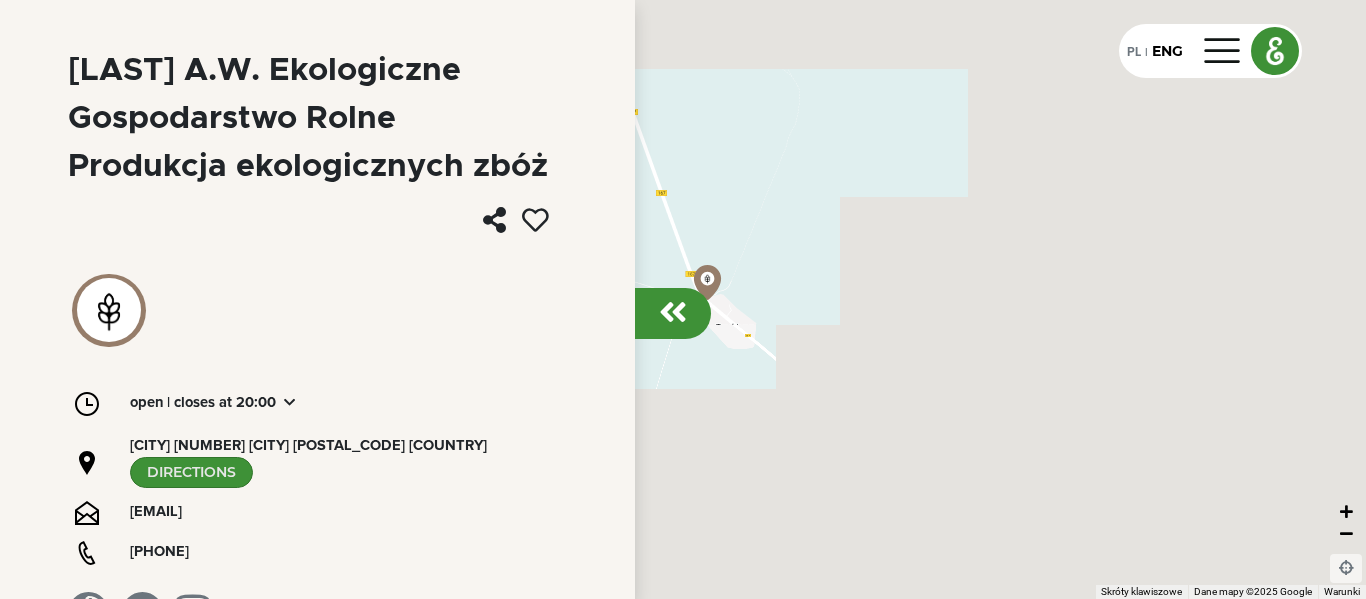 click 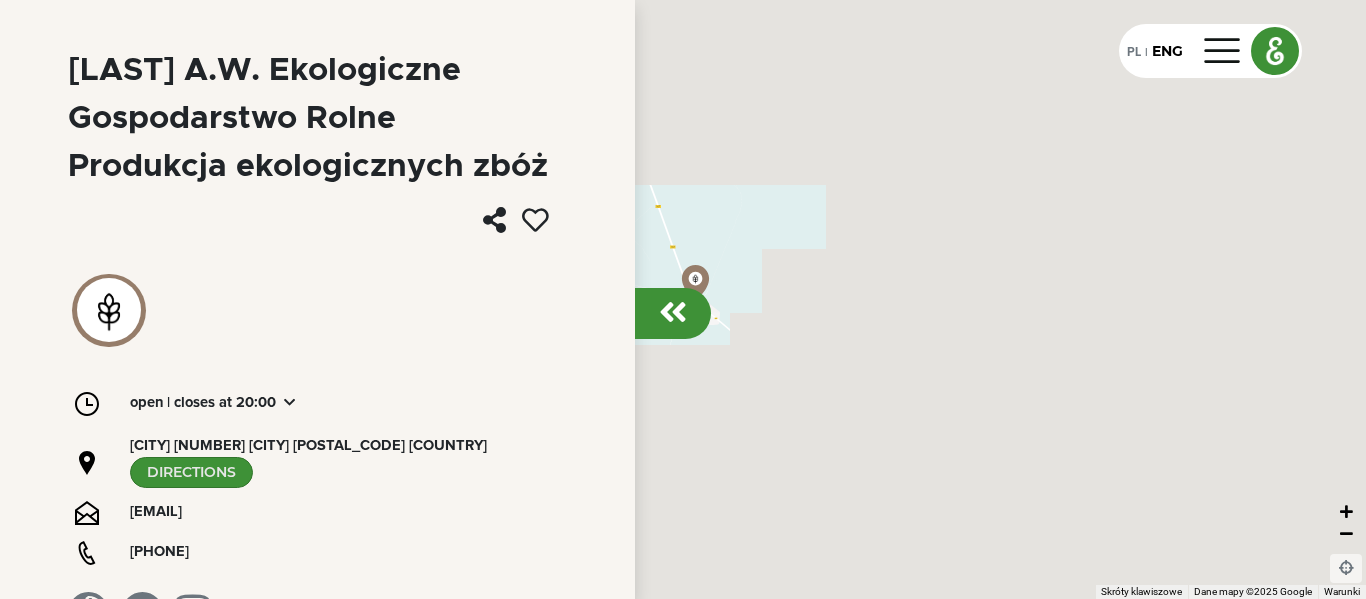click 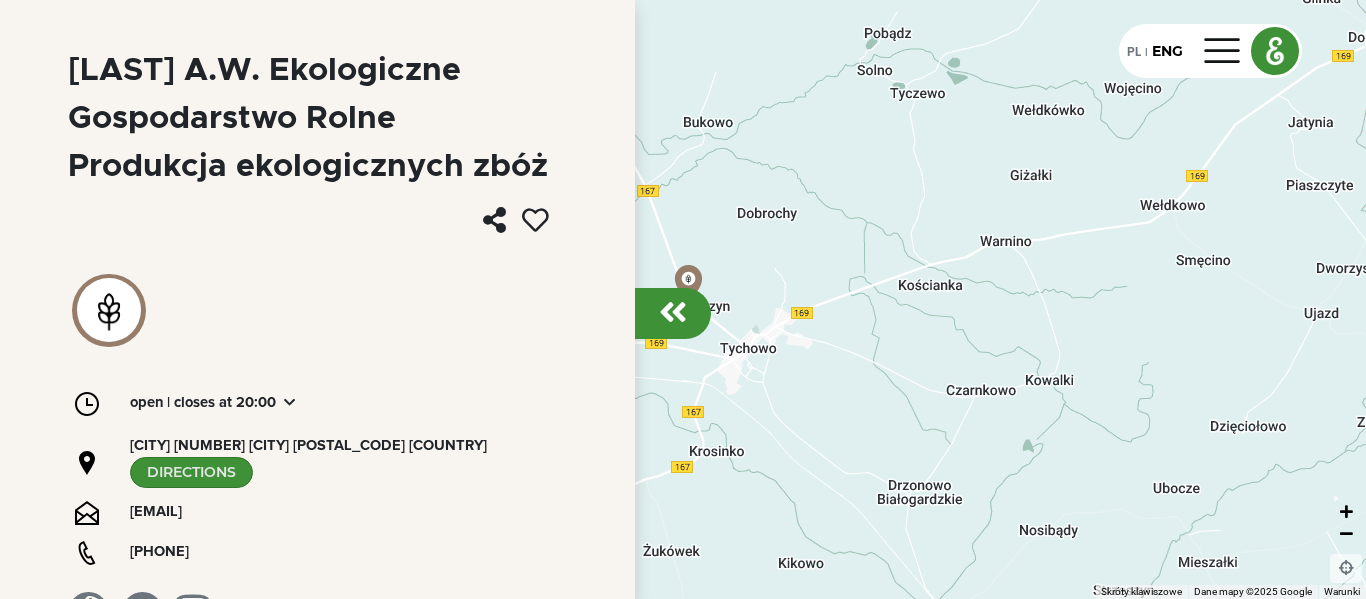 click 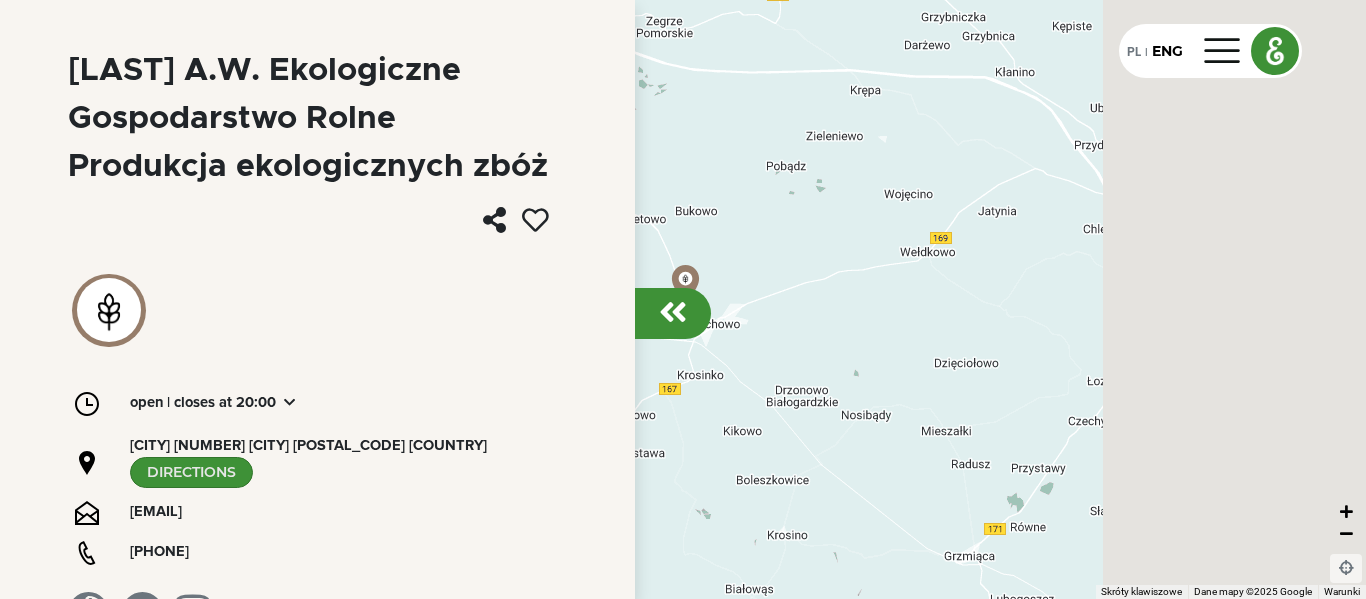 click 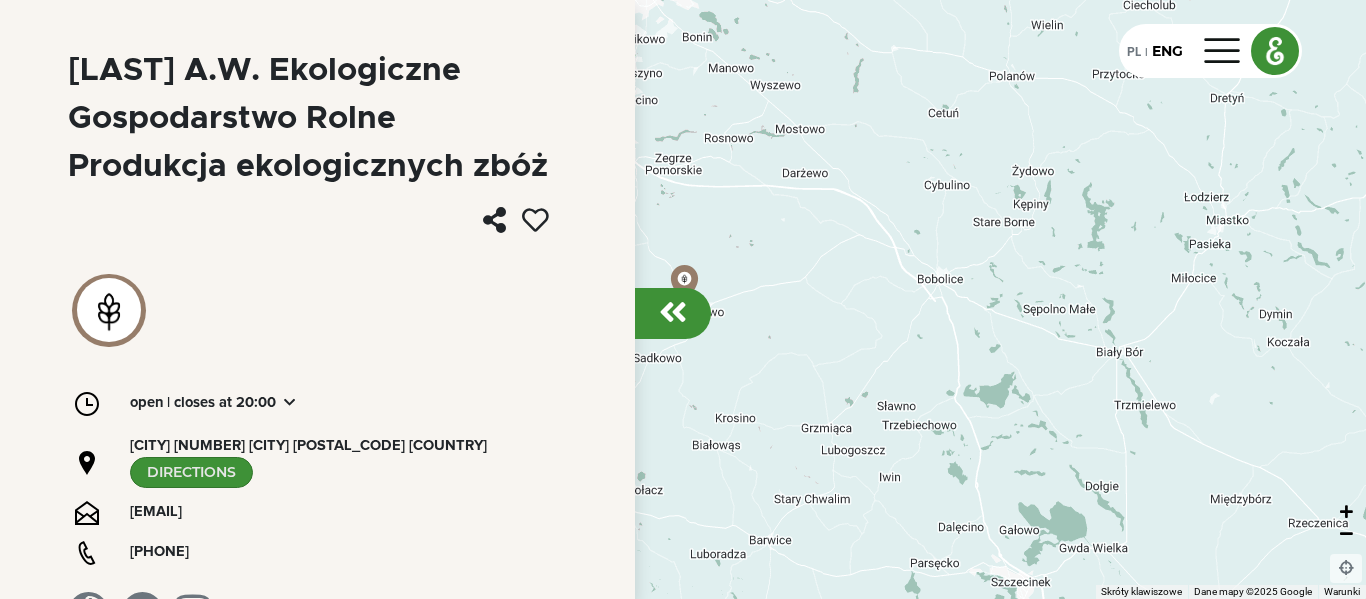 click 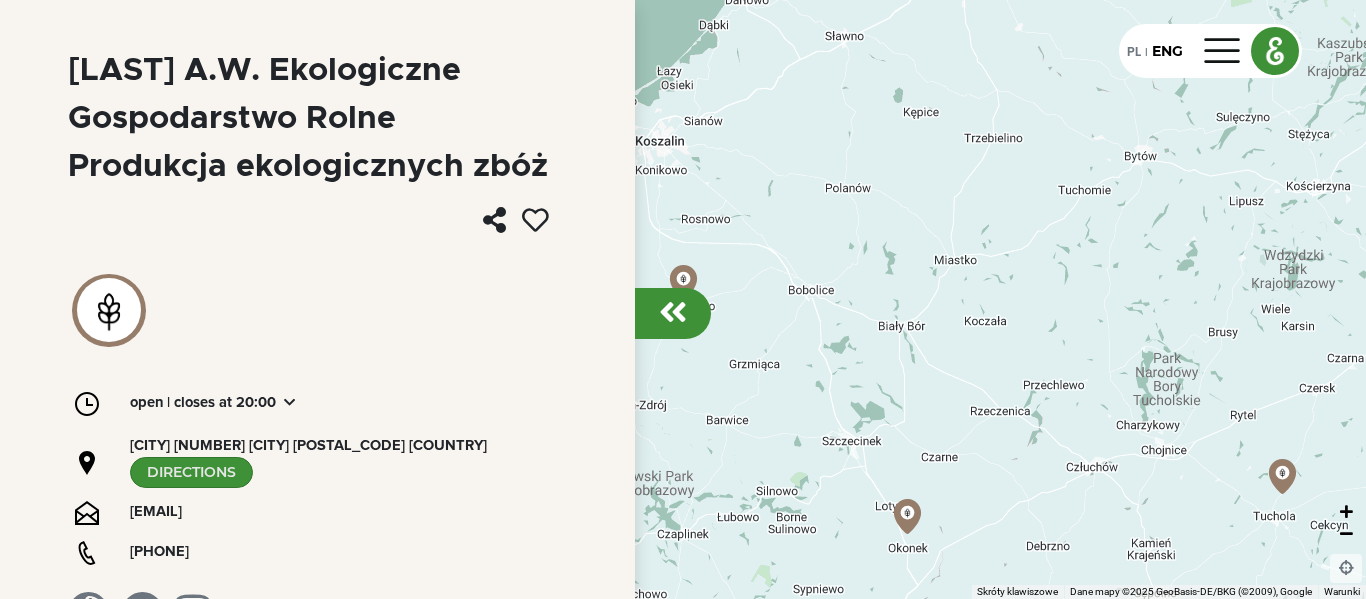 click 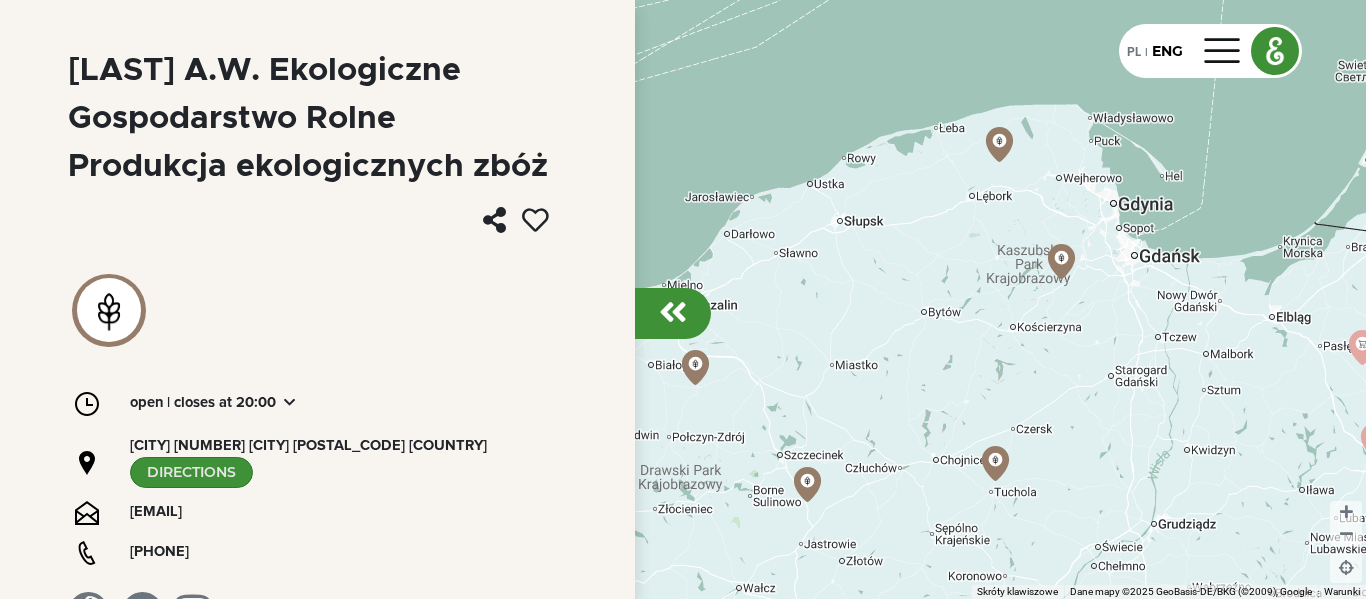 drag, startPoint x: 768, startPoint y: 242, endPoint x: 794, endPoint y: 328, distance: 89.84431 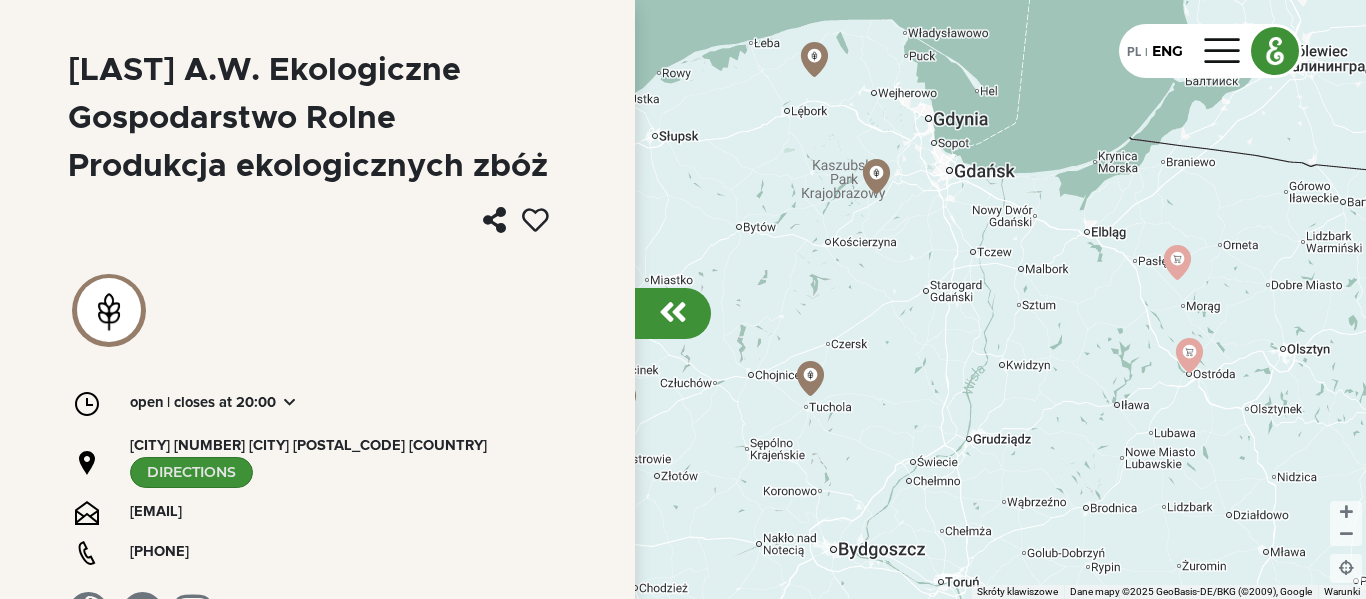 drag, startPoint x: 1196, startPoint y: 384, endPoint x: 994, endPoint y: 287, distance: 224.08258 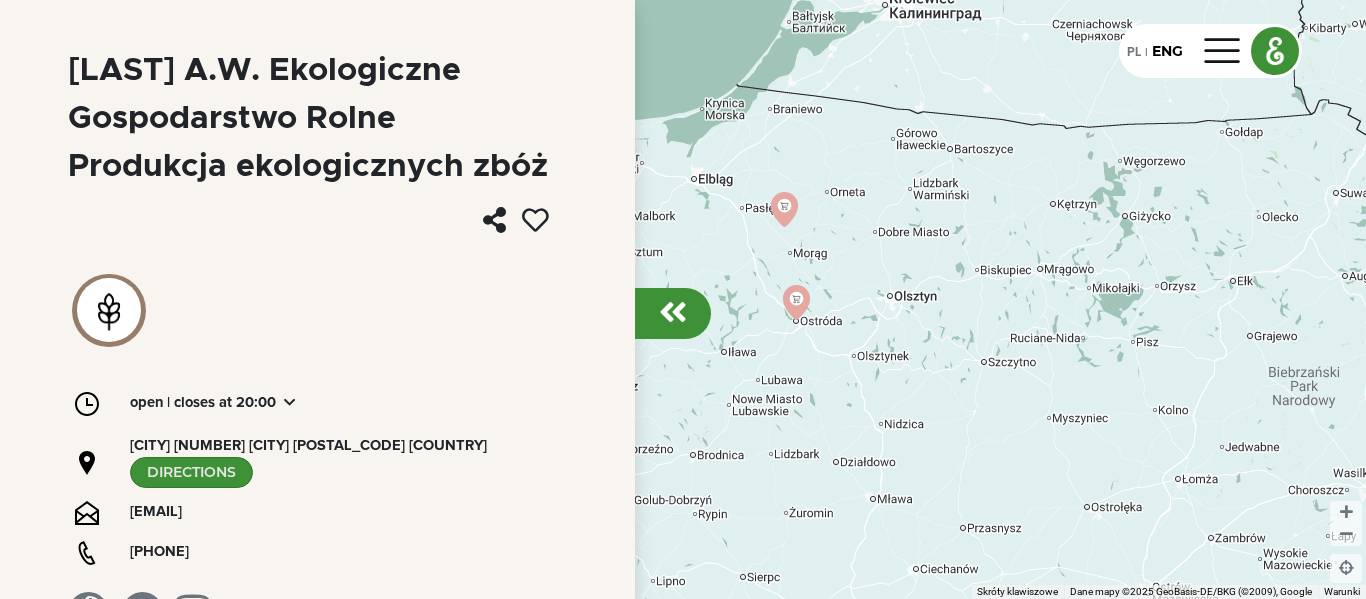 drag, startPoint x: 1223, startPoint y: 430, endPoint x: 827, endPoint y: 375, distance: 399.8012 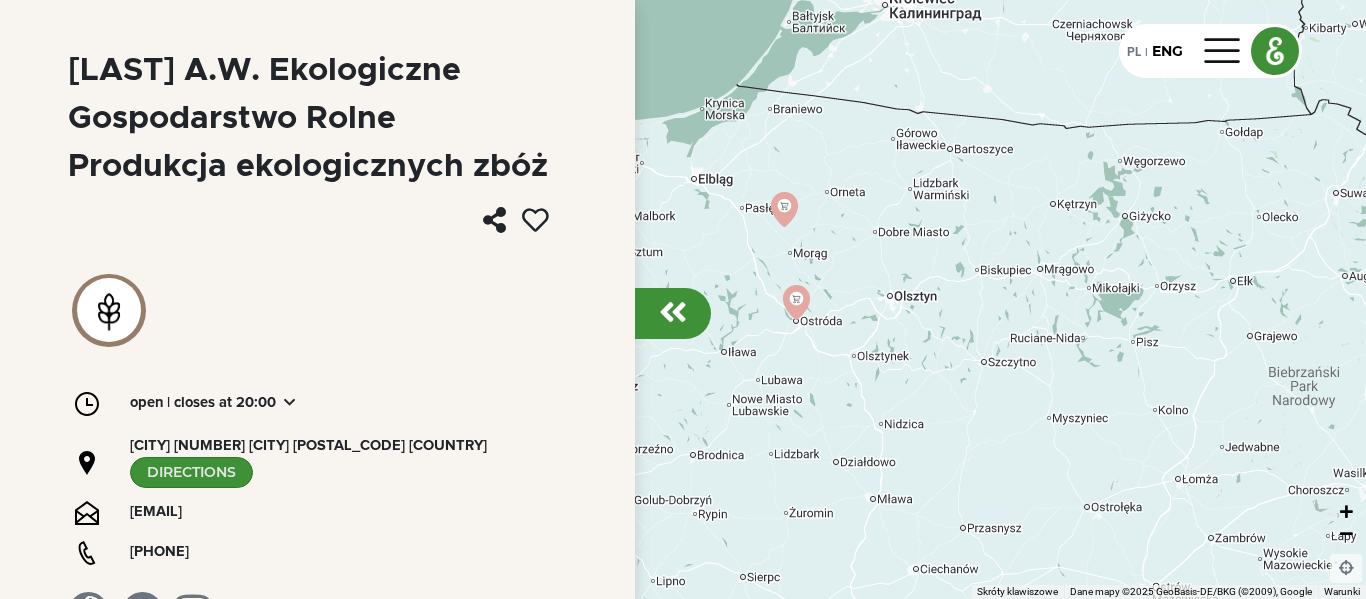 click 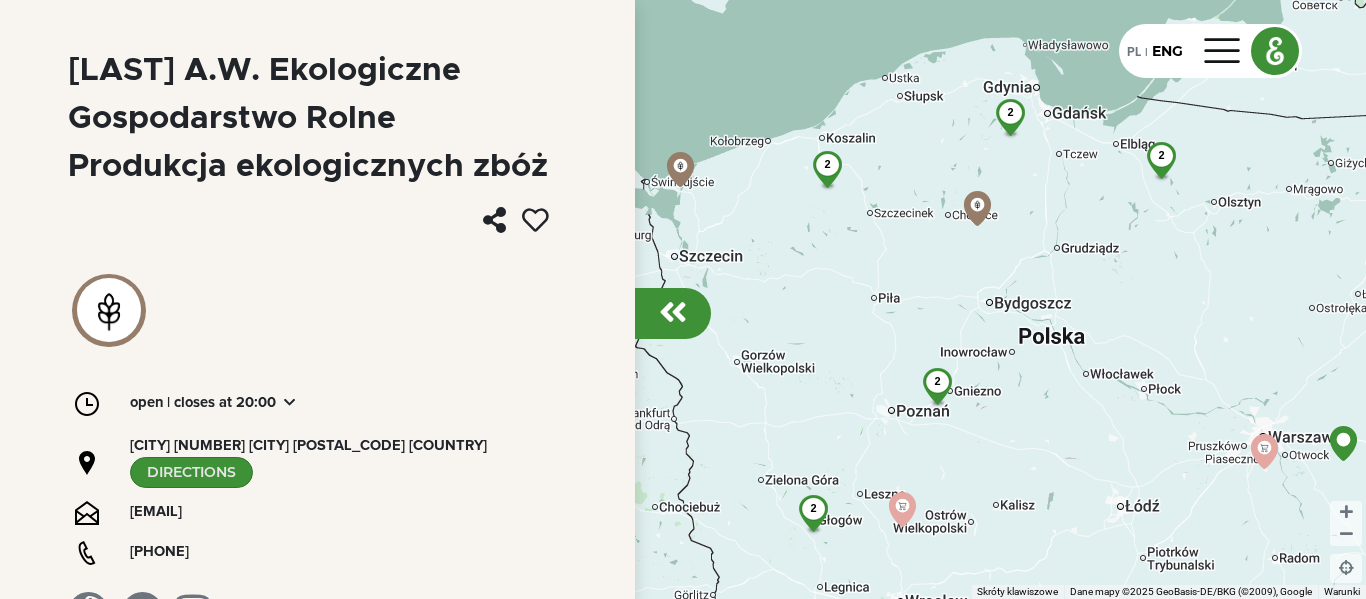 drag, startPoint x: 902, startPoint y: 355, endPoint x: 1331, endPoint y: 258, distance: 439.8295 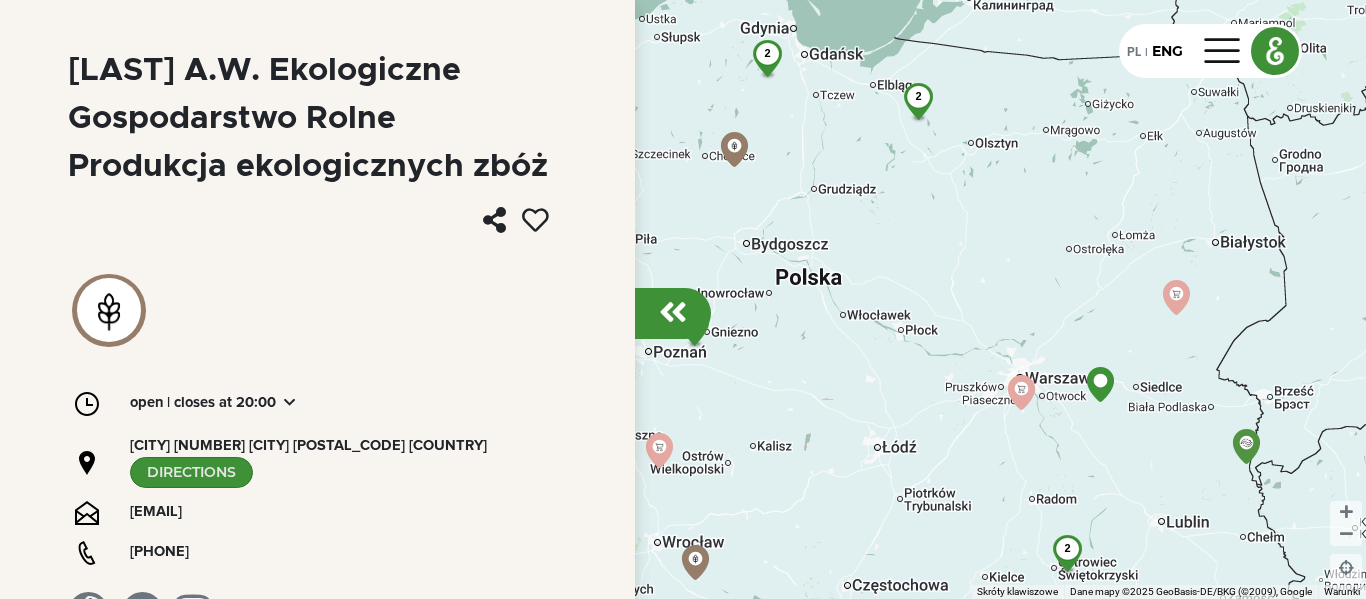 drag, startPoint x: 1195, startPoint y: 351, endPoint x: 906, endPoint y: 289, distance: 295.5757 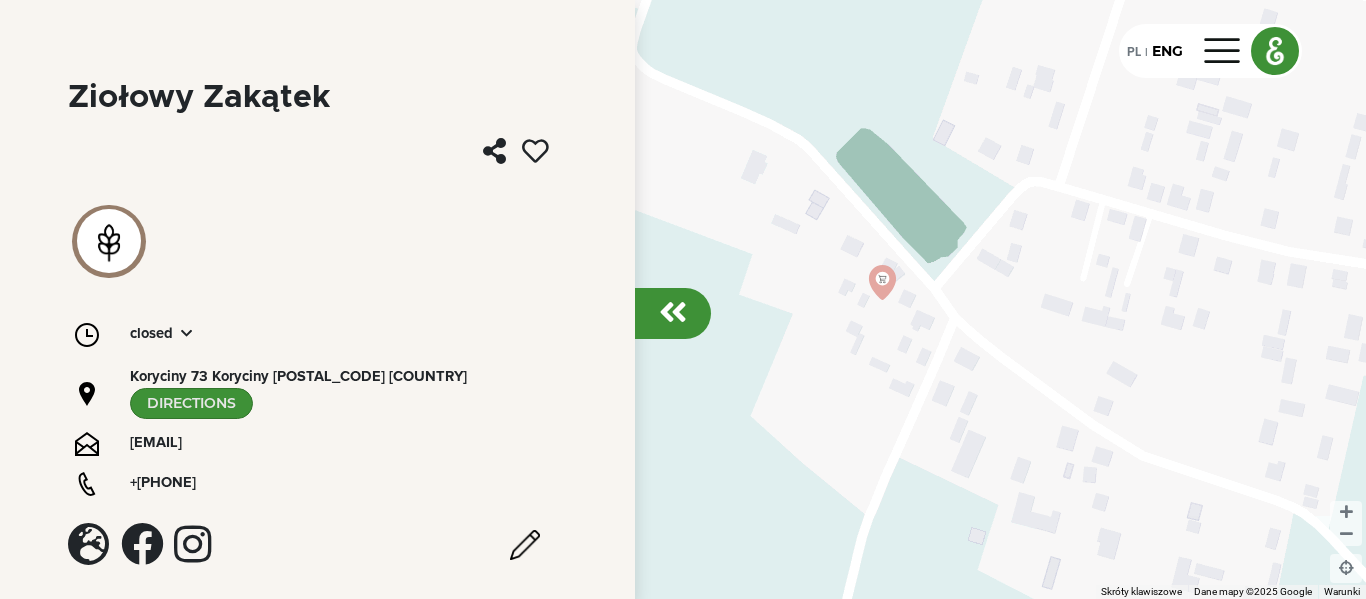 scroll, scrollTop: 179, scrollLeft: 0, axis: vertical 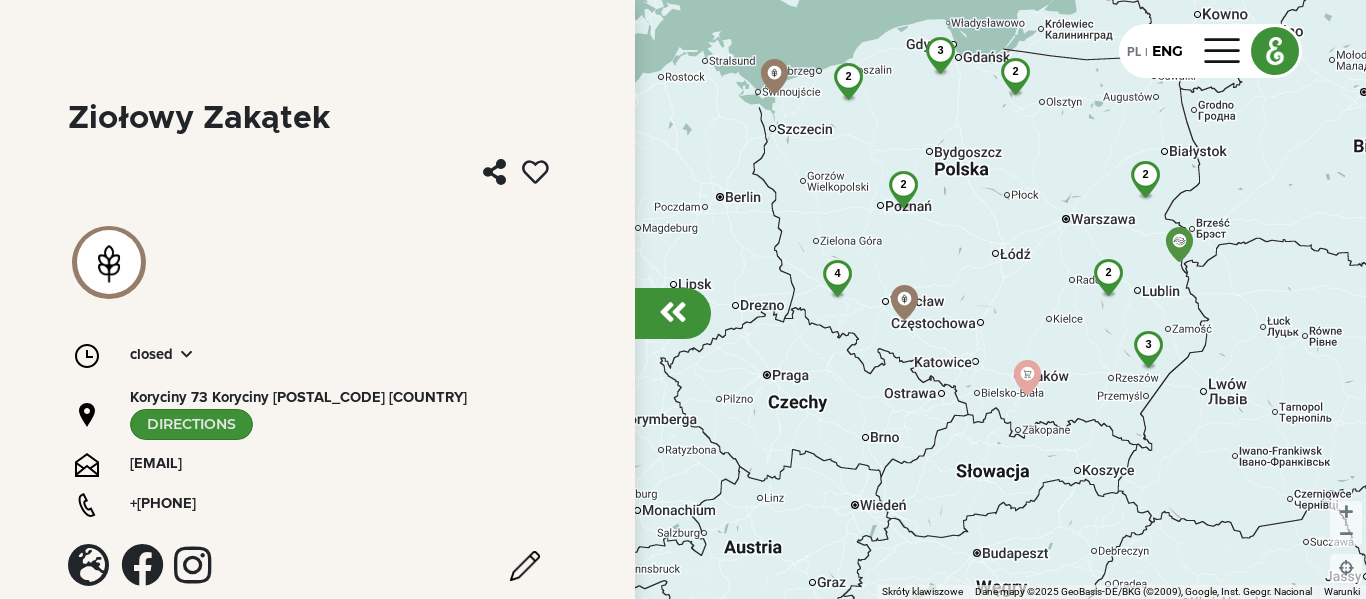 click 